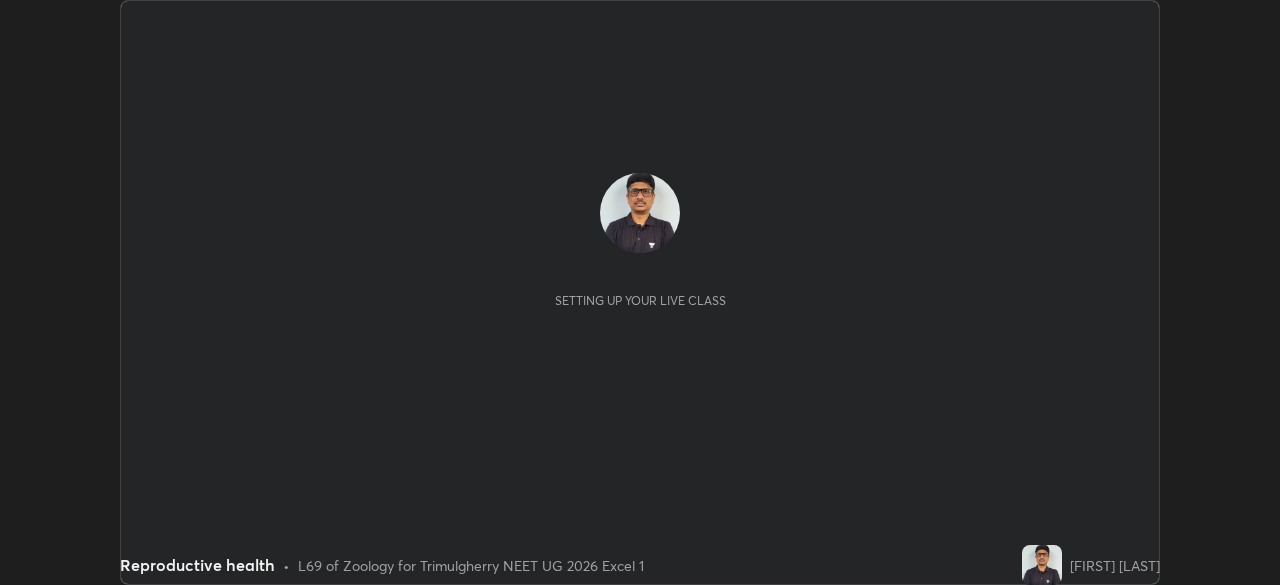 scroll, scrollTop: 0, scrollLeft: 0, axis: both 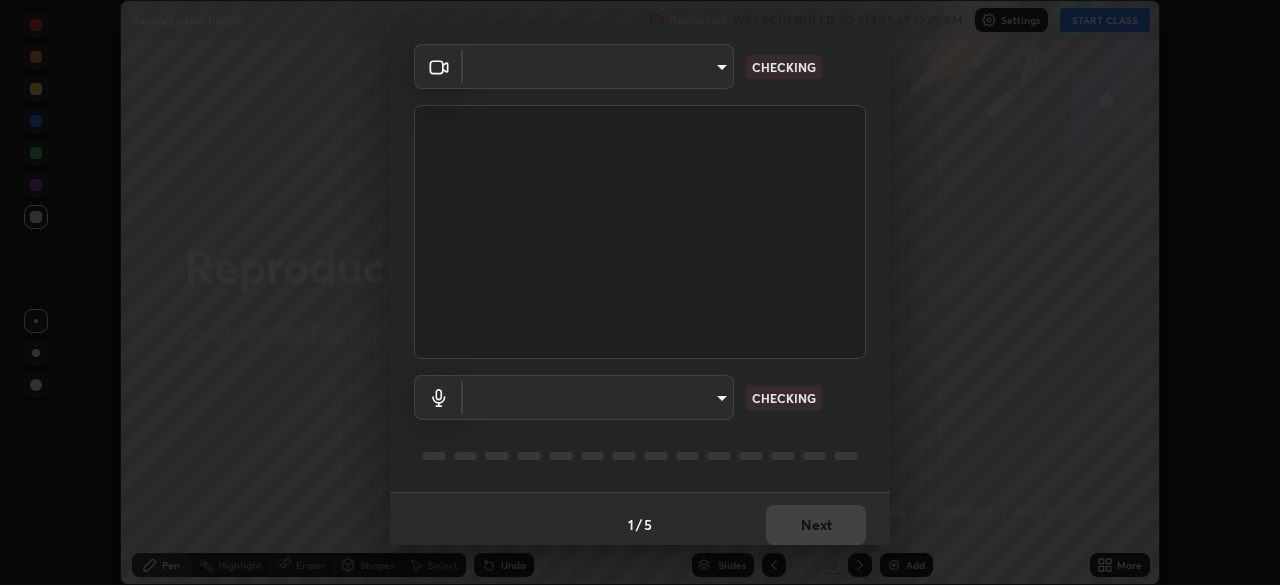type on "fcf4d0096f443ddc4c8080c08426217f711b91229530393b6898498e20240c5e" 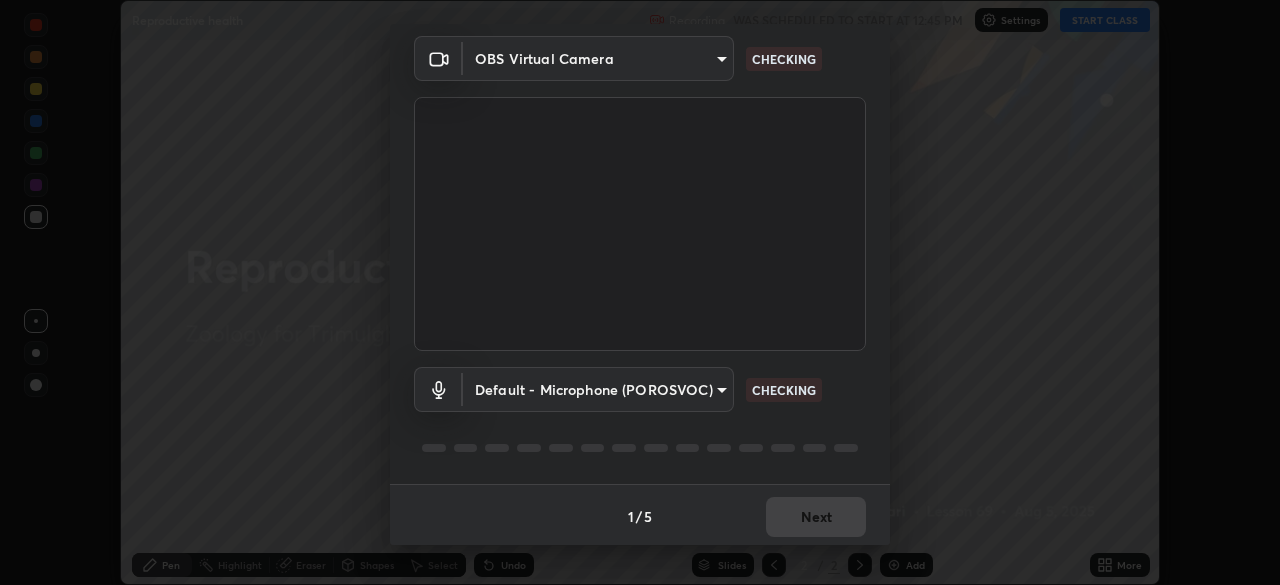 scroll, scrollTop: 69, scrollLeft: 0, axis: vertical 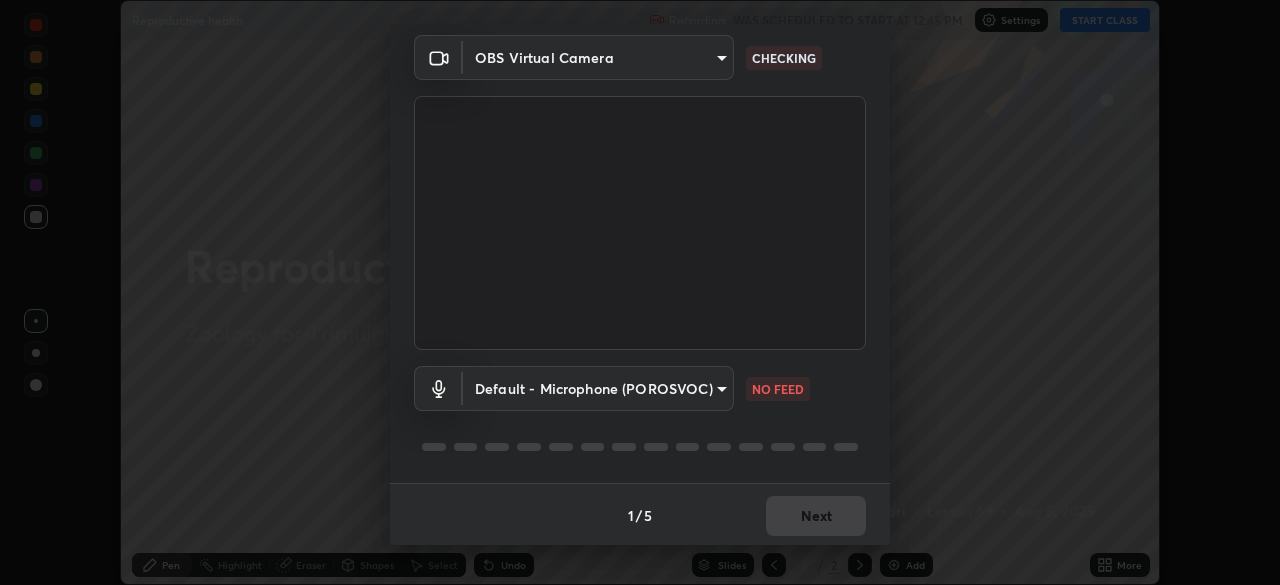 click on "Erase all Reproductive health Recording WAS SCHEDULED TO START AT  12:45 PM Settings START CLASS Setting up your live class Reproductive health • L69 of Zoology for Trimulgherry NEET UG 2026 Excel 1 [FIRST] [LAST] Pen Highlight Eraser Shapes Select Undo Slides 2 / 2 Add More No doubts shared Encourage your learners to ask a doubt for better clarity Report an issue Reason for reporting Buffering Chat not working Audio - Video sync issue Educator video quality low ​ Attach an image Report Media settings OBS Virtual Camera fcf4d0096f443ddc4c8080c08426217f711b91229530393b6898498e20240c5e CHECKING Default - Microphone (POROSVOC) default NO FEED 1 / 5 Next" at bounding box center (640, 292) 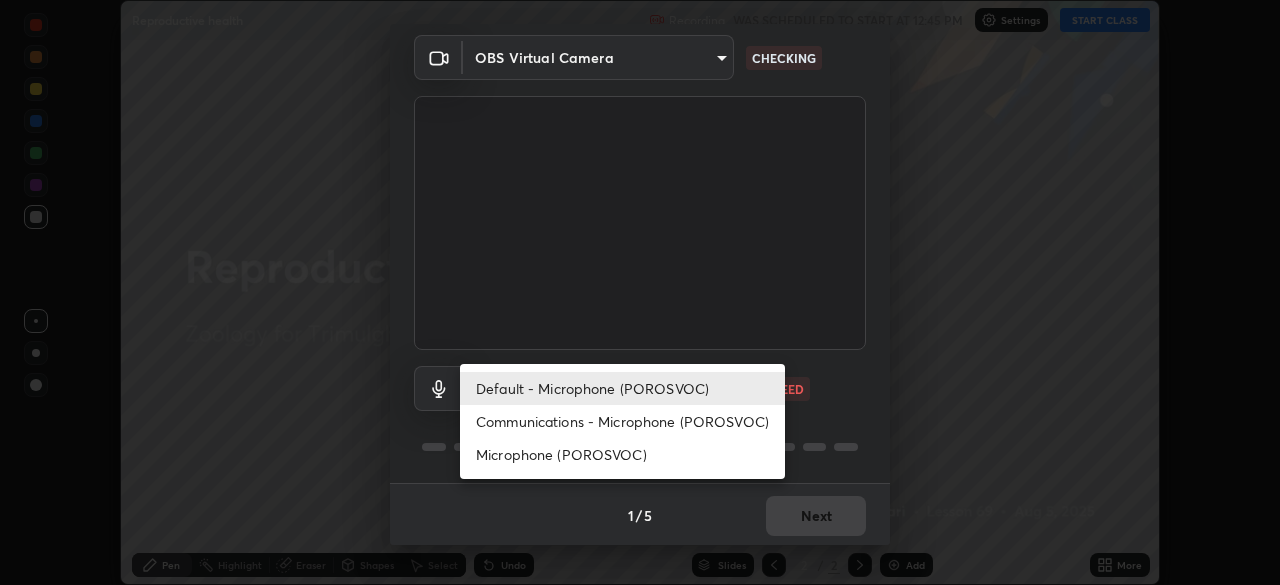 click on "Communications - Microphone (POROSVOC)" at bounding box center [622, 421] 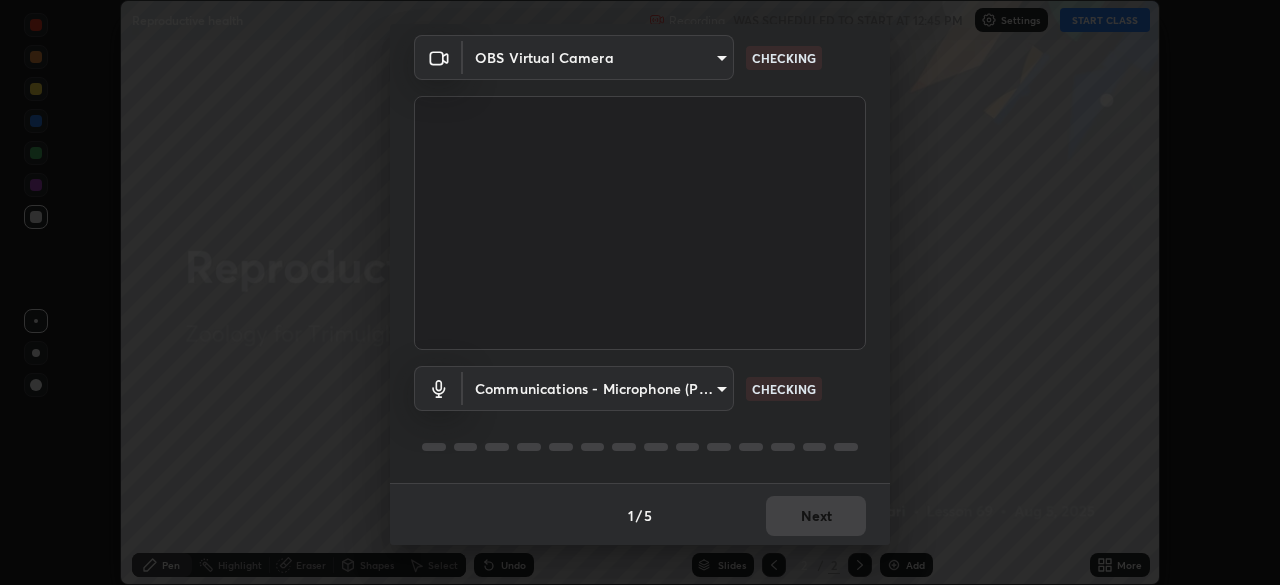 click on "Erase all Reproductive health Recording WAS SCHEDULED TO START AT  12:45 PM Settings START CLASS Setting up your live class Reproductive health • L69 of Zoology for Trimulgherry NEET UG 2026 Excel 1 [FIRST] [LAST] Pen Highlight Eraser Shapes Select Undo Slides 2 / 2 Add More No doubts shared Encourage your learners to ask a doubt for better clarity Report an issue Reason for reporting Buffering Chat not working Audio - Video sync issue Educator video quality low ​ Attach an image Report Media settings OBS Virtual Camera fcf4d0096f443ddc4c8080c08426217f711b91229530393b6898498e20240c5e CHECKING Communications - Microphone (POROSVOC) communications CHECKING 1 / 5 Next" at bounding box center [640, 292] 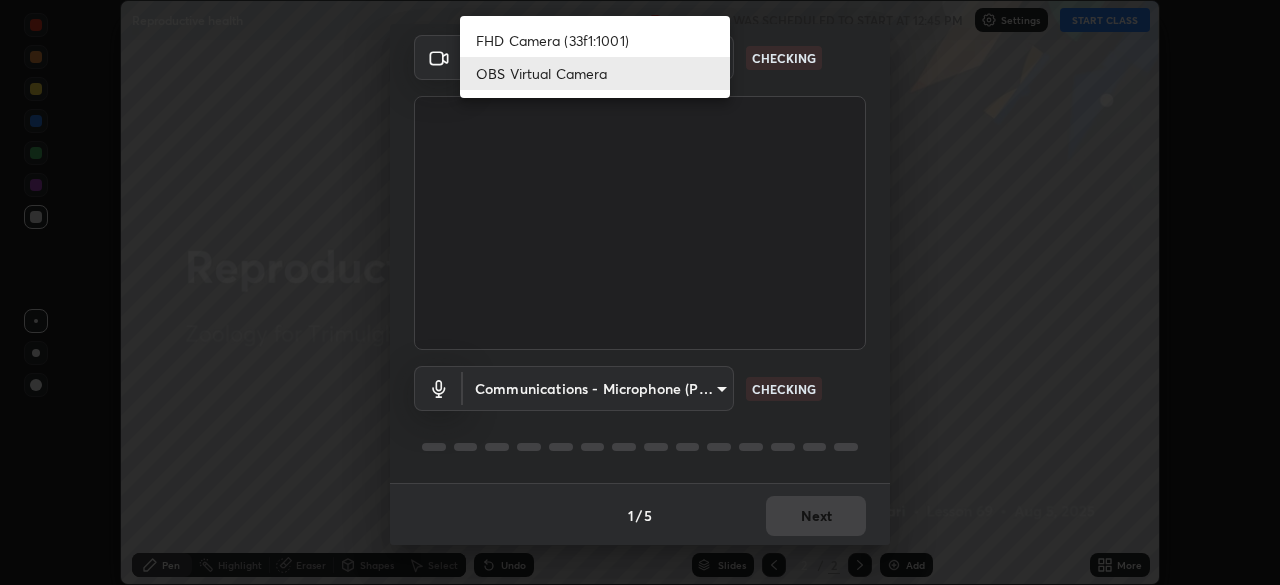 click on "OBS Virtual Camera" at bounding box center [595, 73] 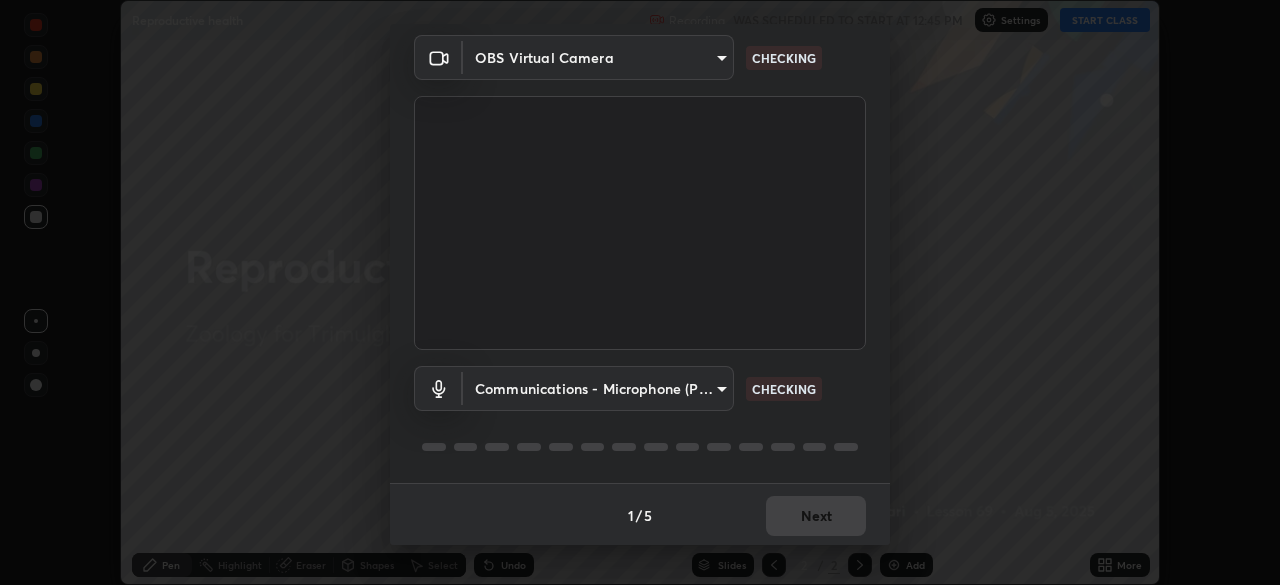 scroll, scrollTop: 71, scrollLeft: 0, axis: vertical 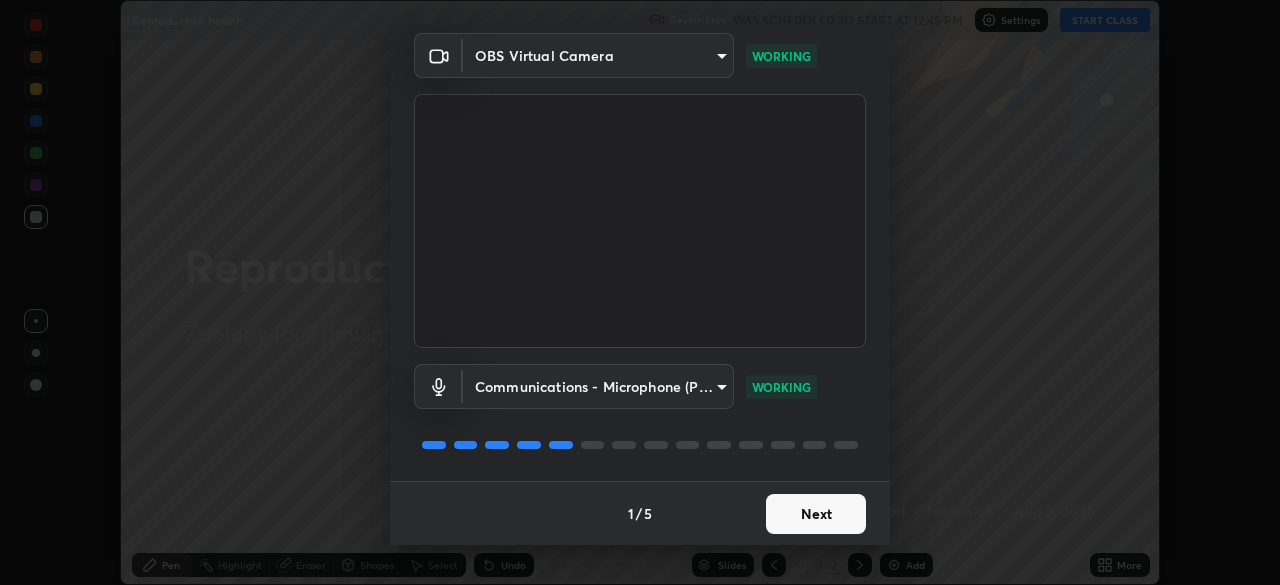 click on "Next" at bounding box center [816, 514] 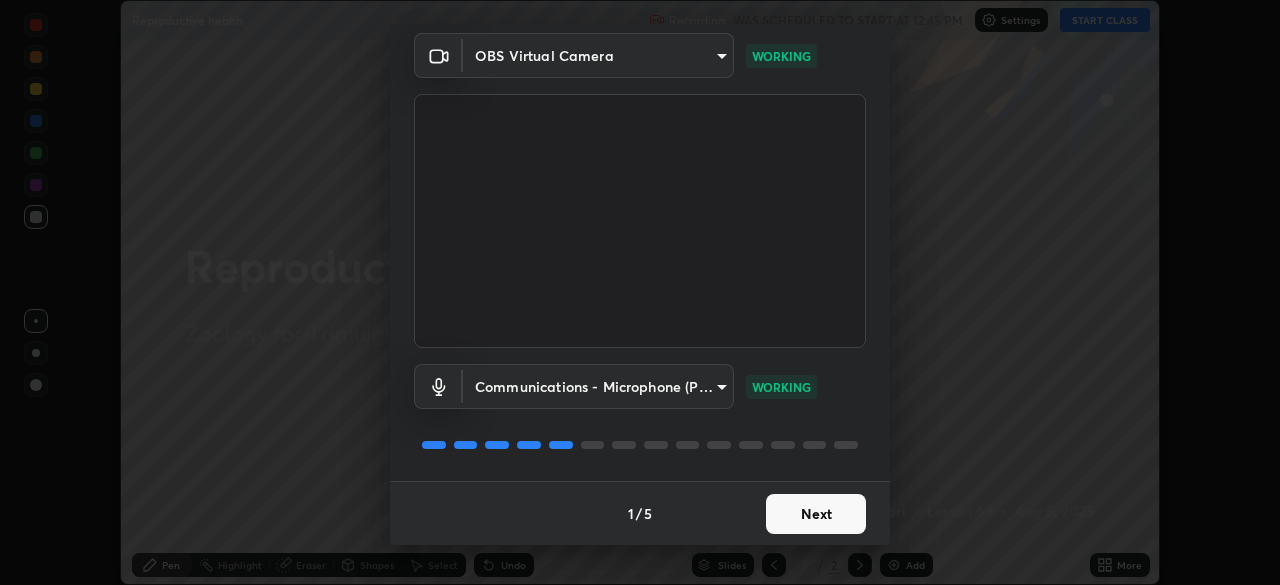 scroll, scrollTop: 0, scrollLeft: 0, axis: both 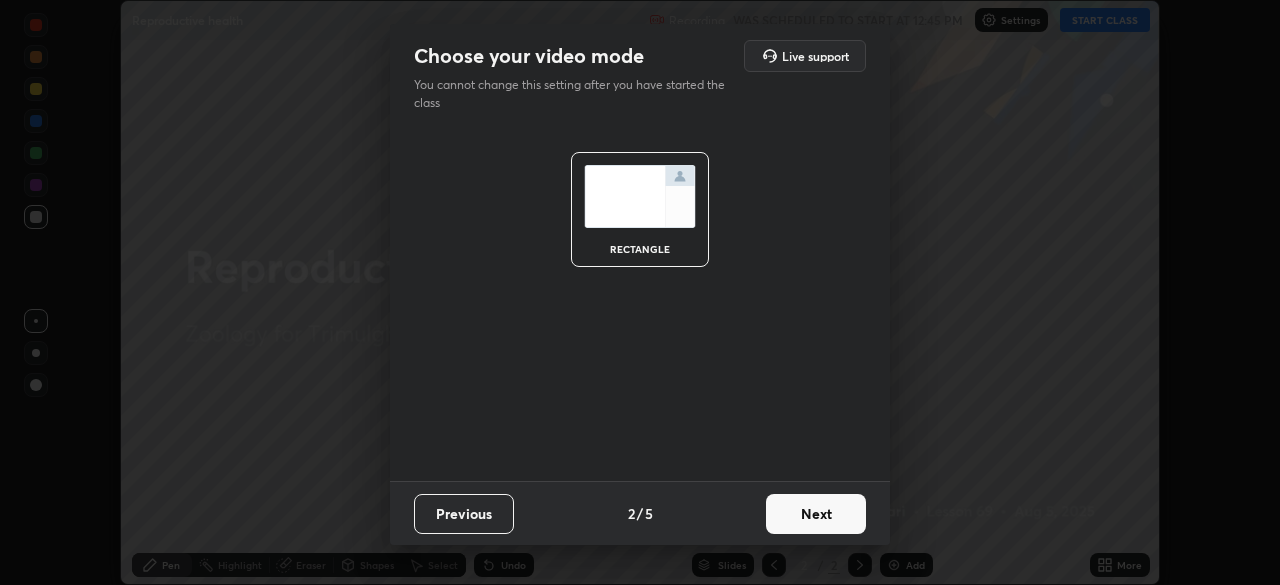 click on "Next" at bounding box center (816, 514) 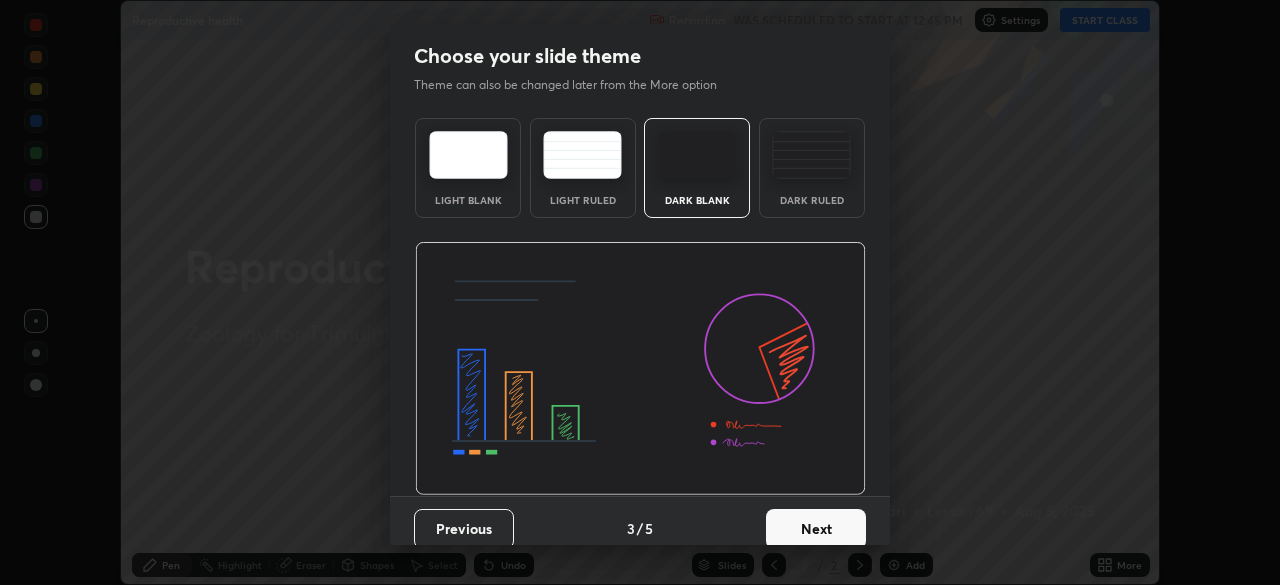 click on "Next" at bounding box center (816, 529) 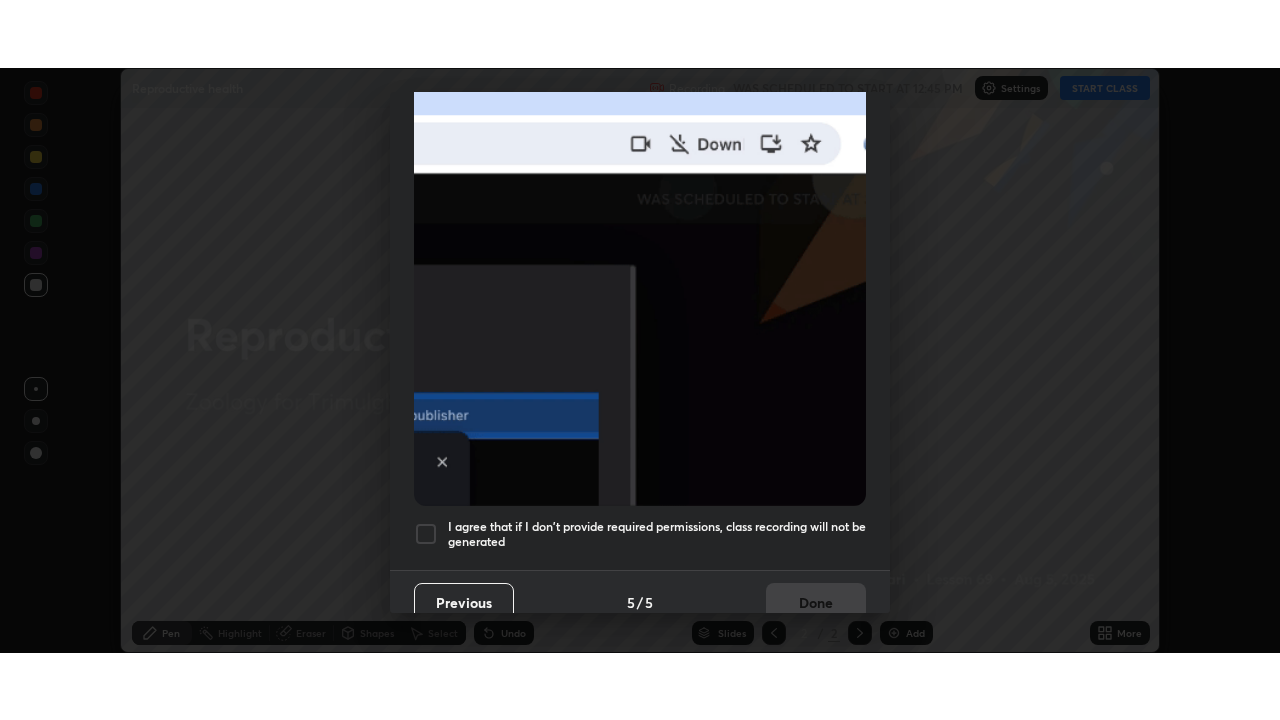 scroll, scrollTop: 479, scrollLeft: 0, axis: vertical 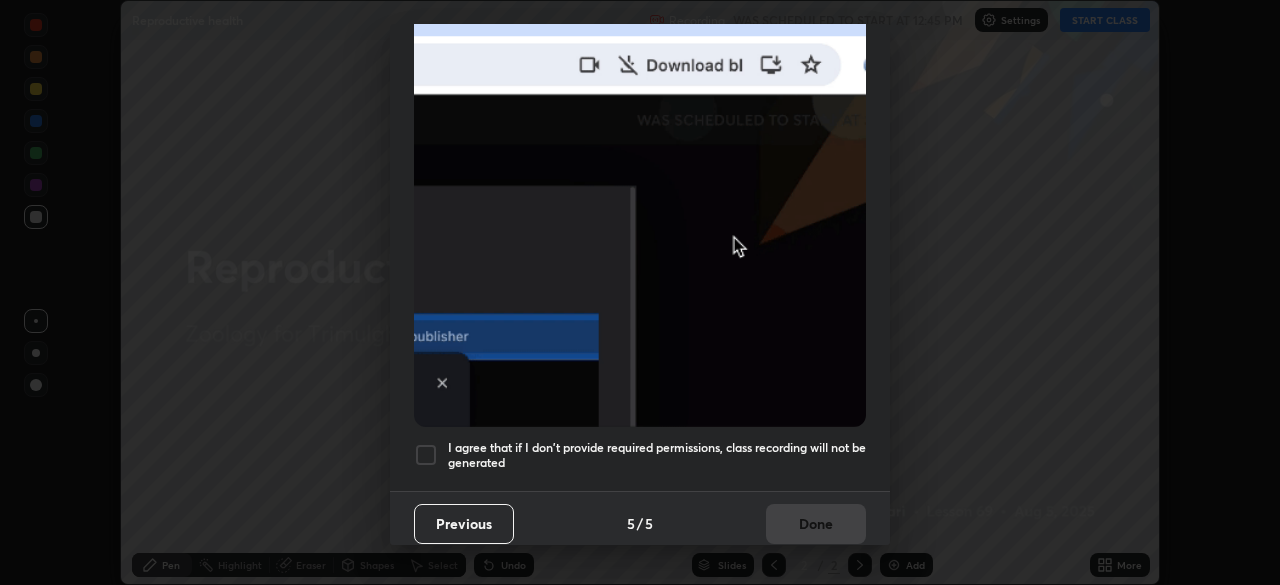 click on "I agree that if I don't provide required permissions, class recording will not be generated" at bounding box center (640, 455) 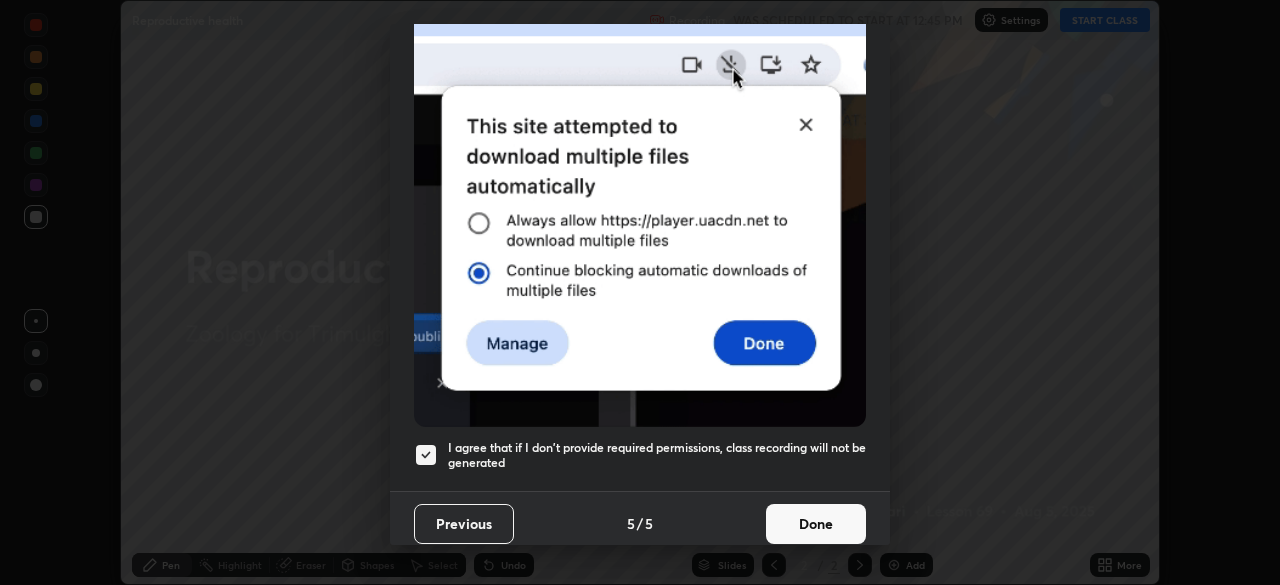 click on "Done" at bounding box center [816, 524] 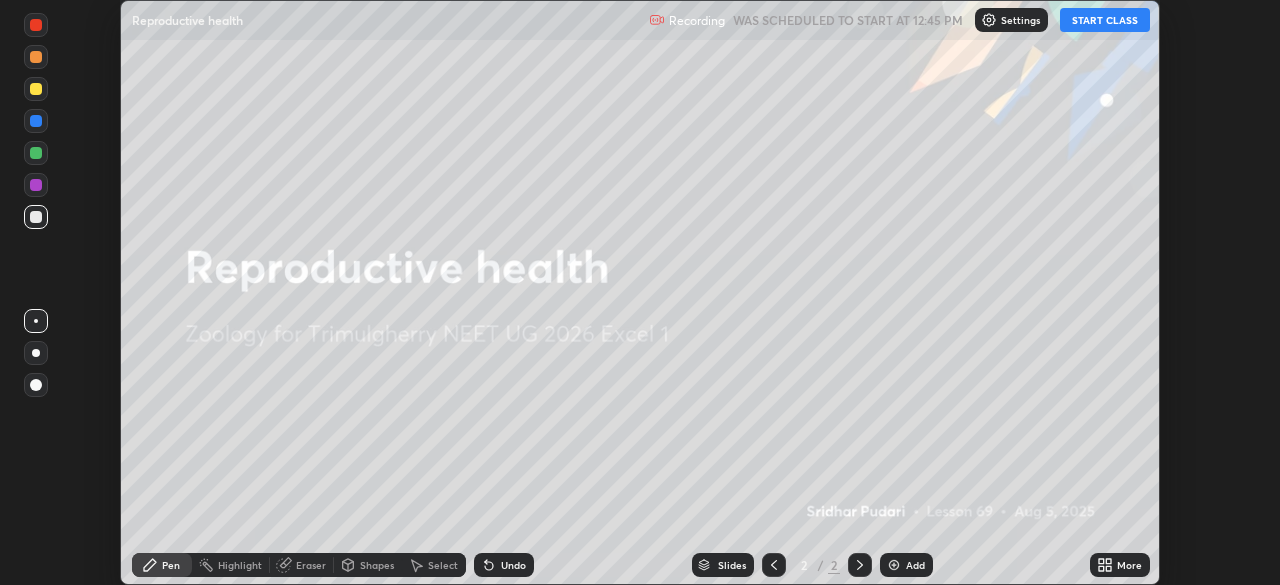 click on "START CLASS" at bounding box center [1105, 20] 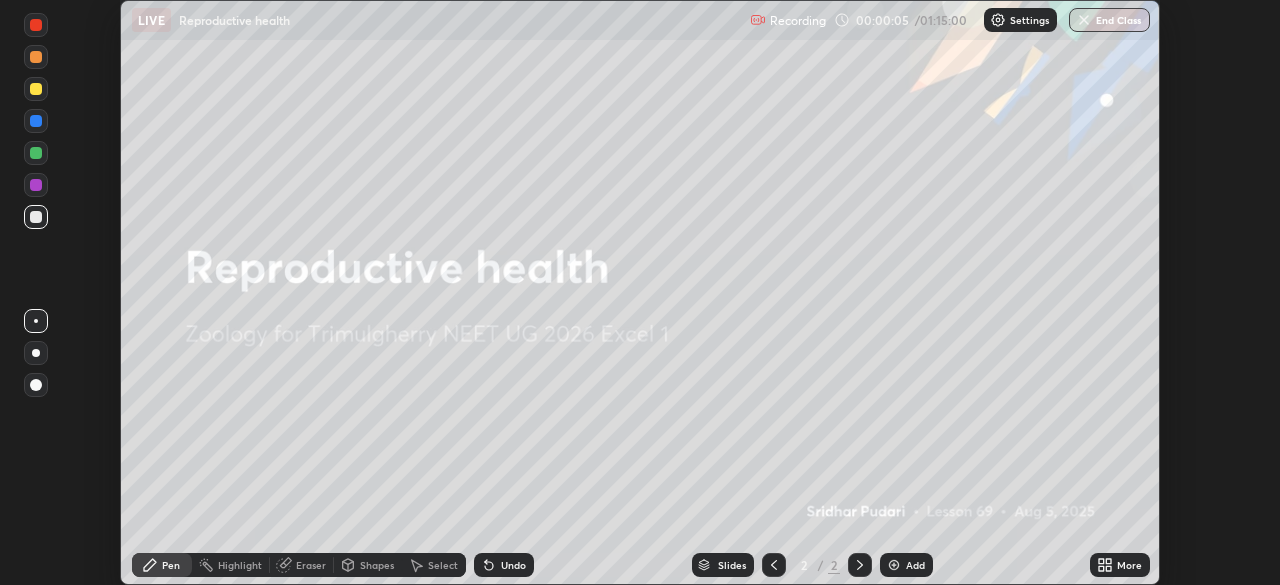 click 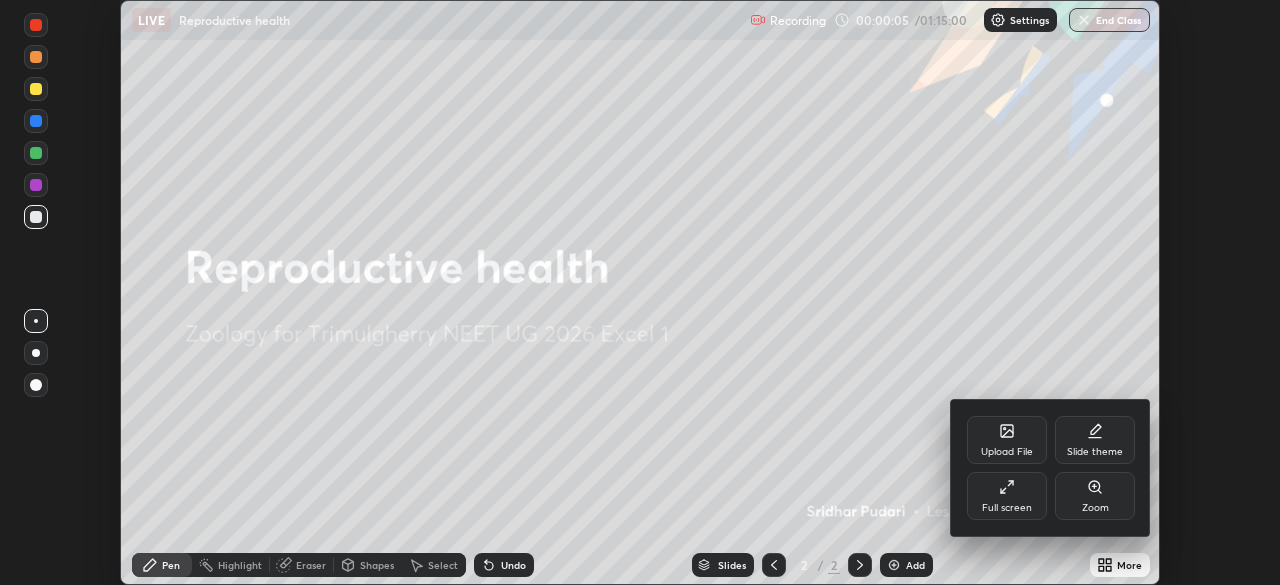 click 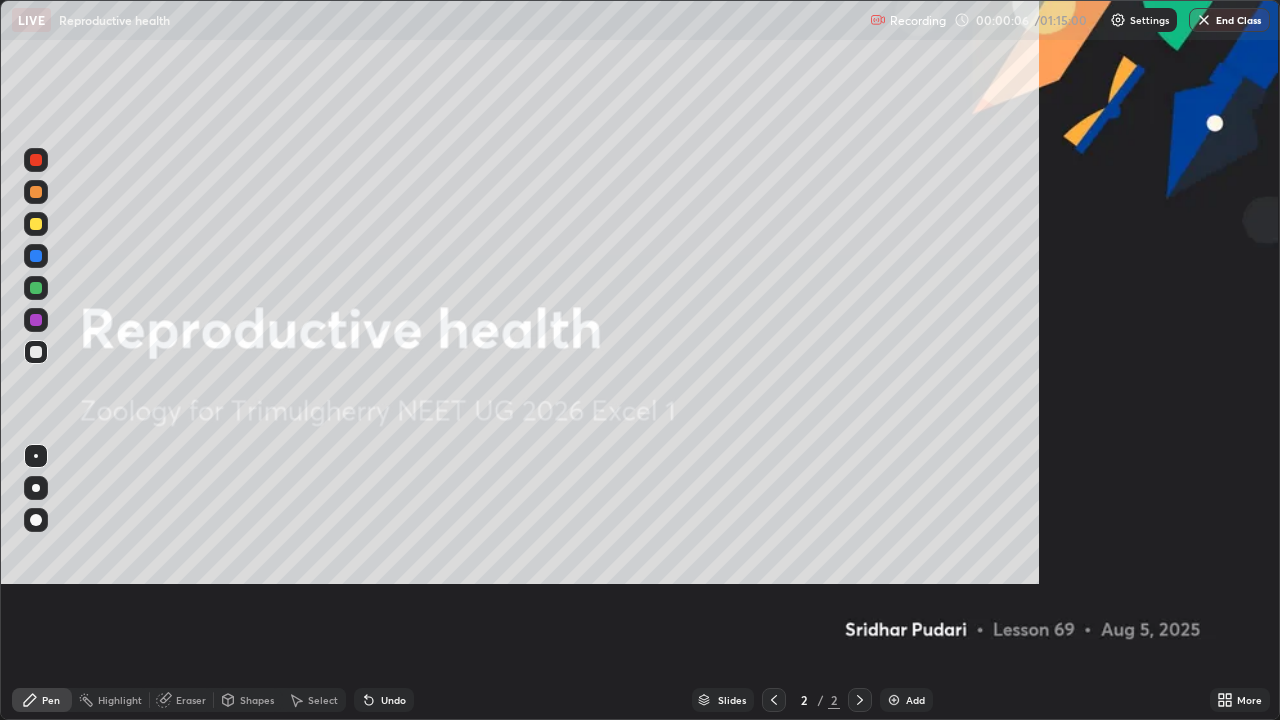 scroll, scrollTop: 99280, scrollLeft: 98720, axis: both 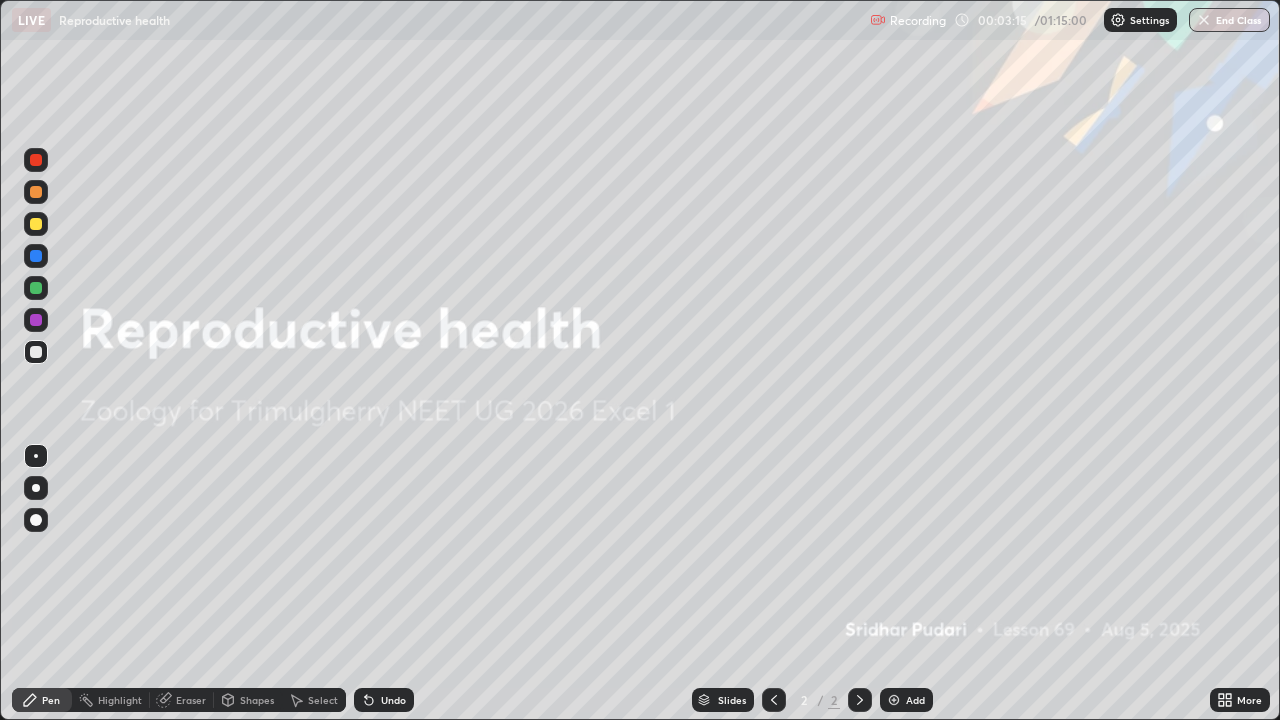 click on "Add" at bounding box center (906, 700) 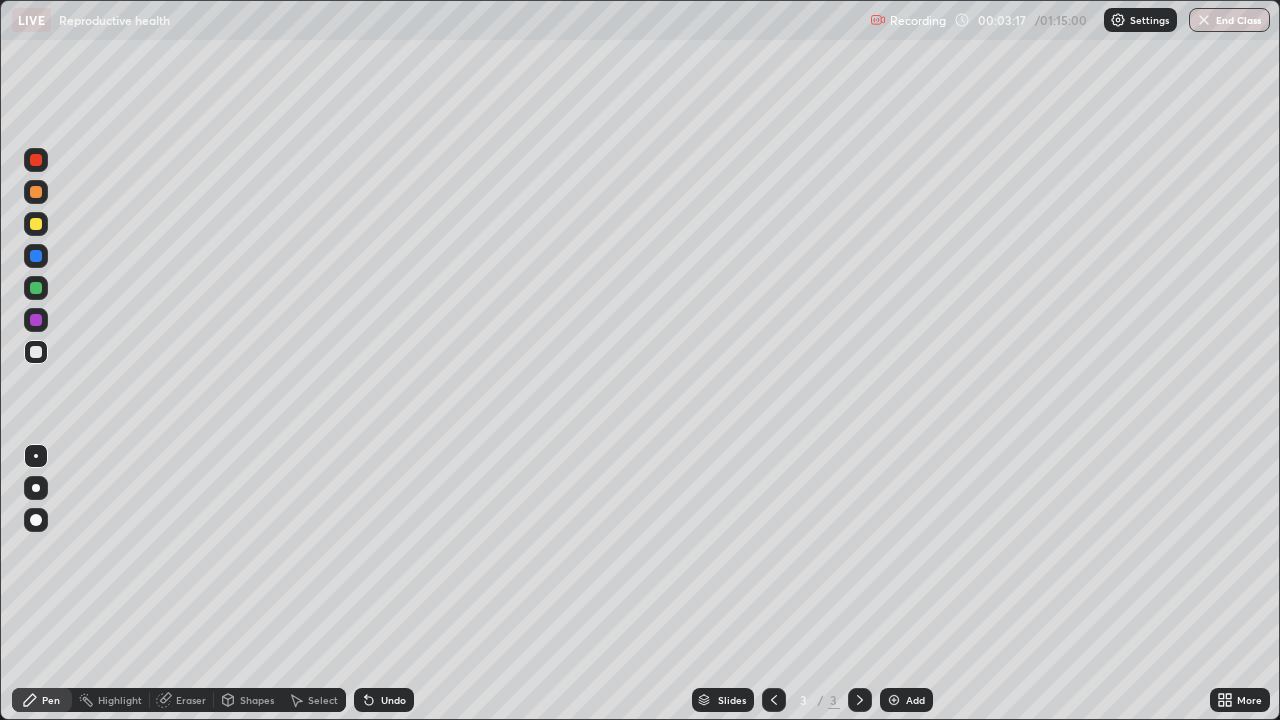 click at bounding box center [36, 488] 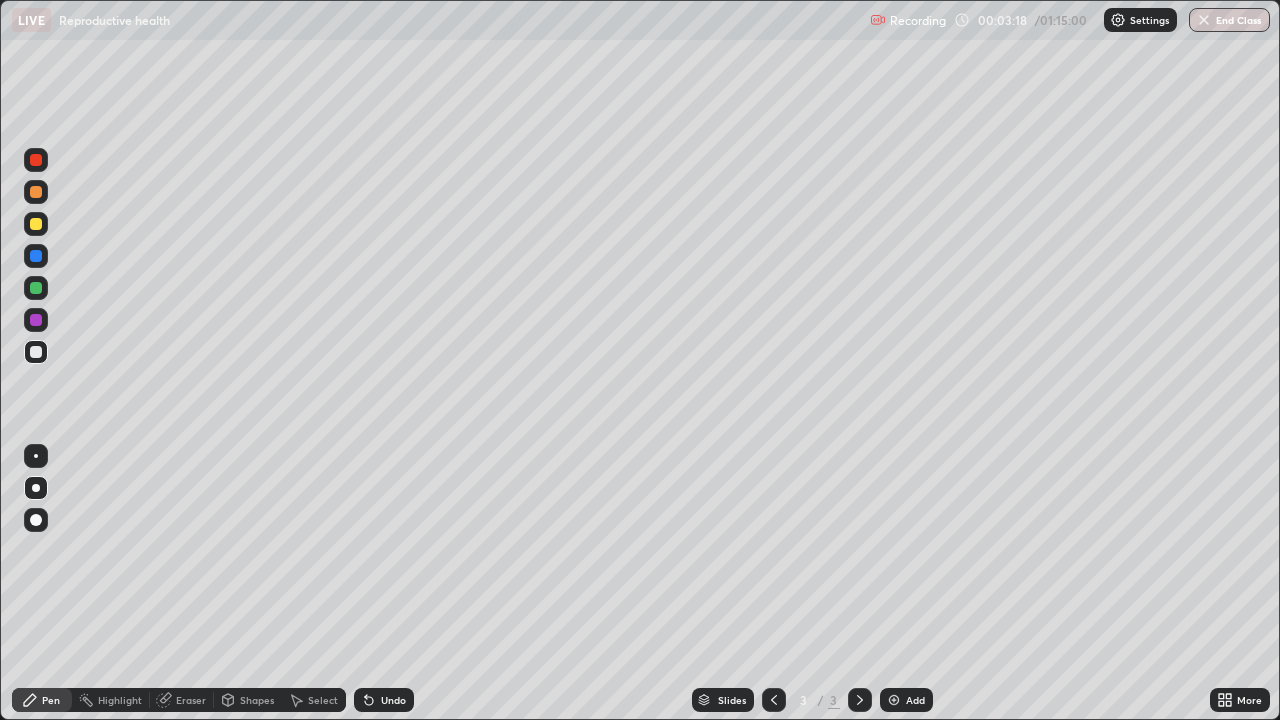 click at bounding box center (36, 224) 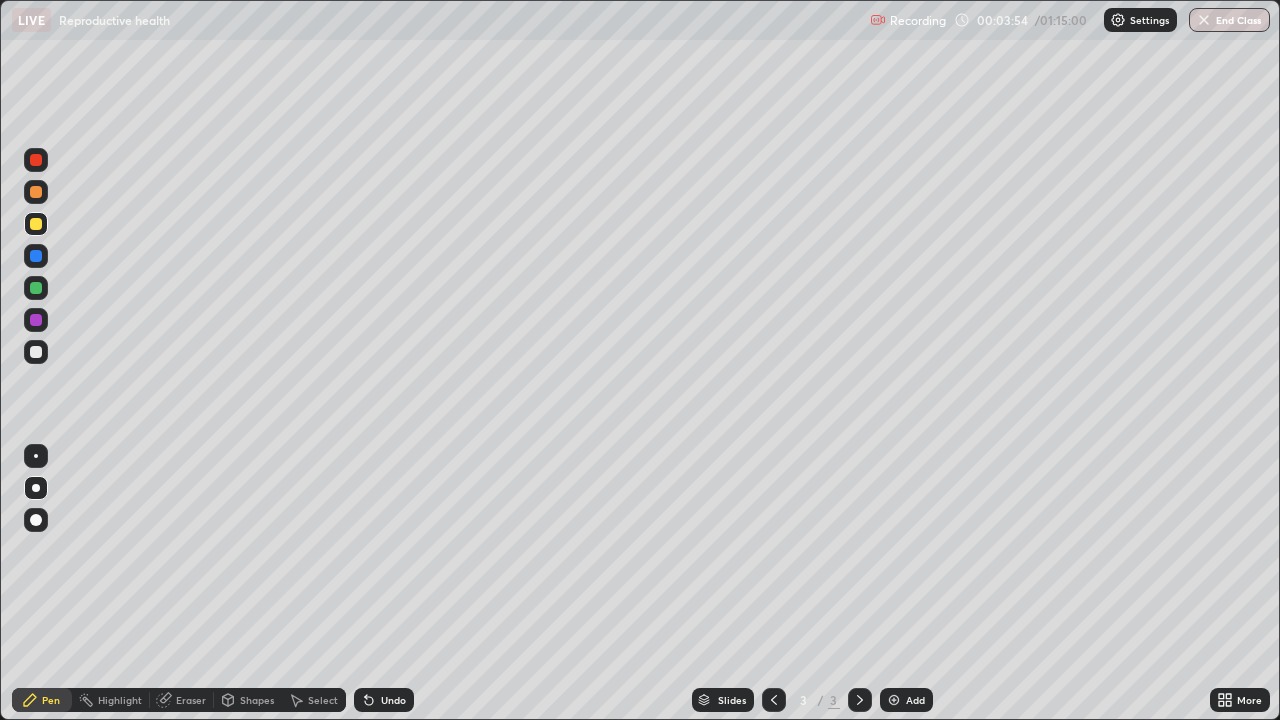 click at bounding box center [36, 352] 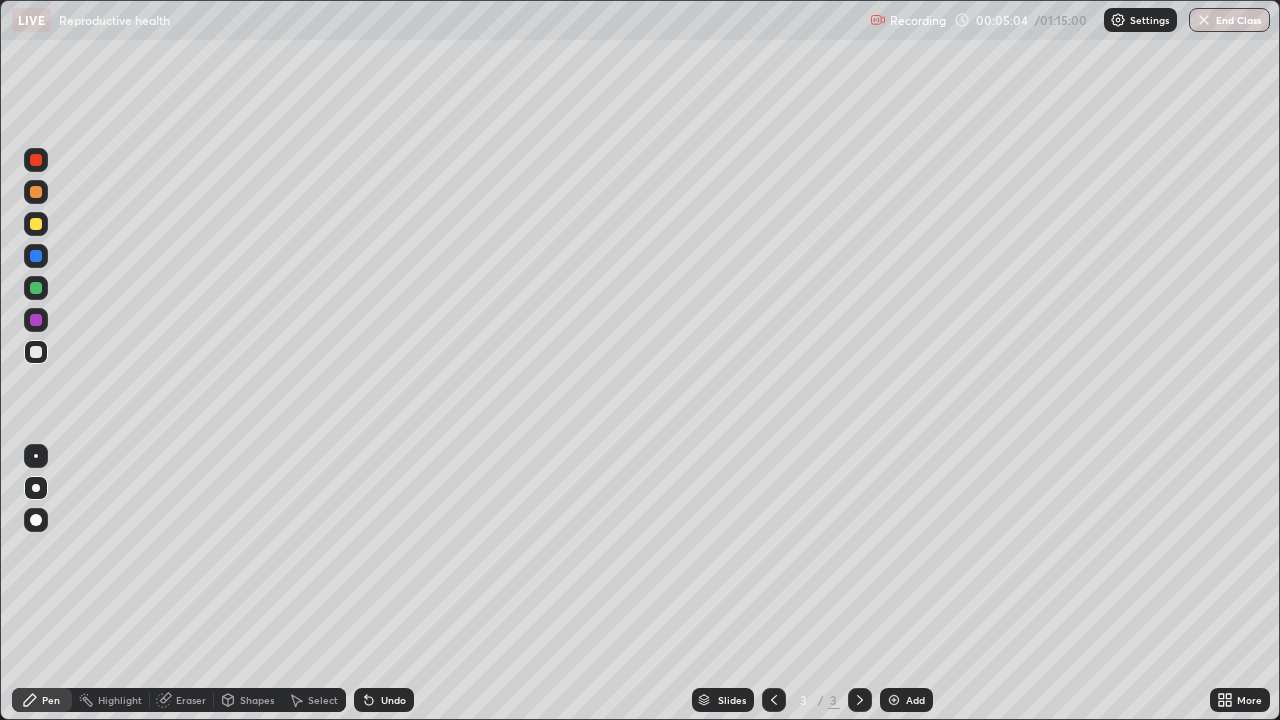 click at bounding box center [36, 256] 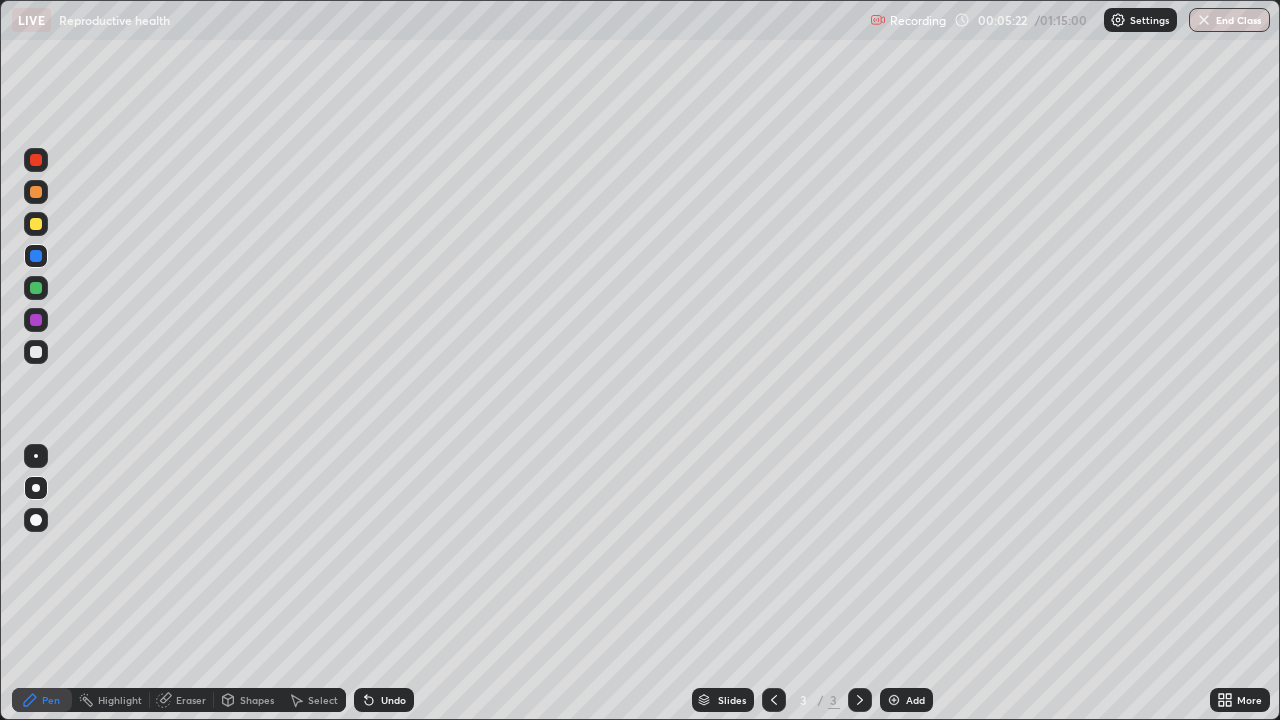 click at bounding box center (36, 320) 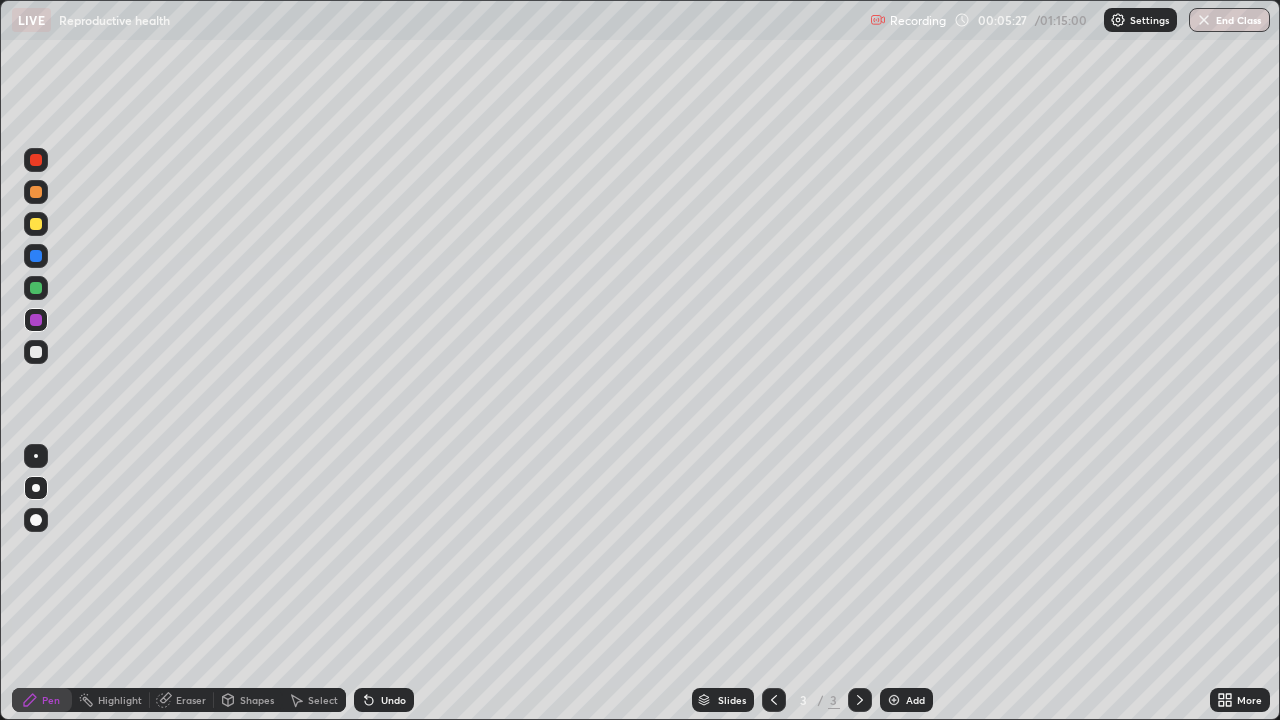 click at bounding box center (36, 352) 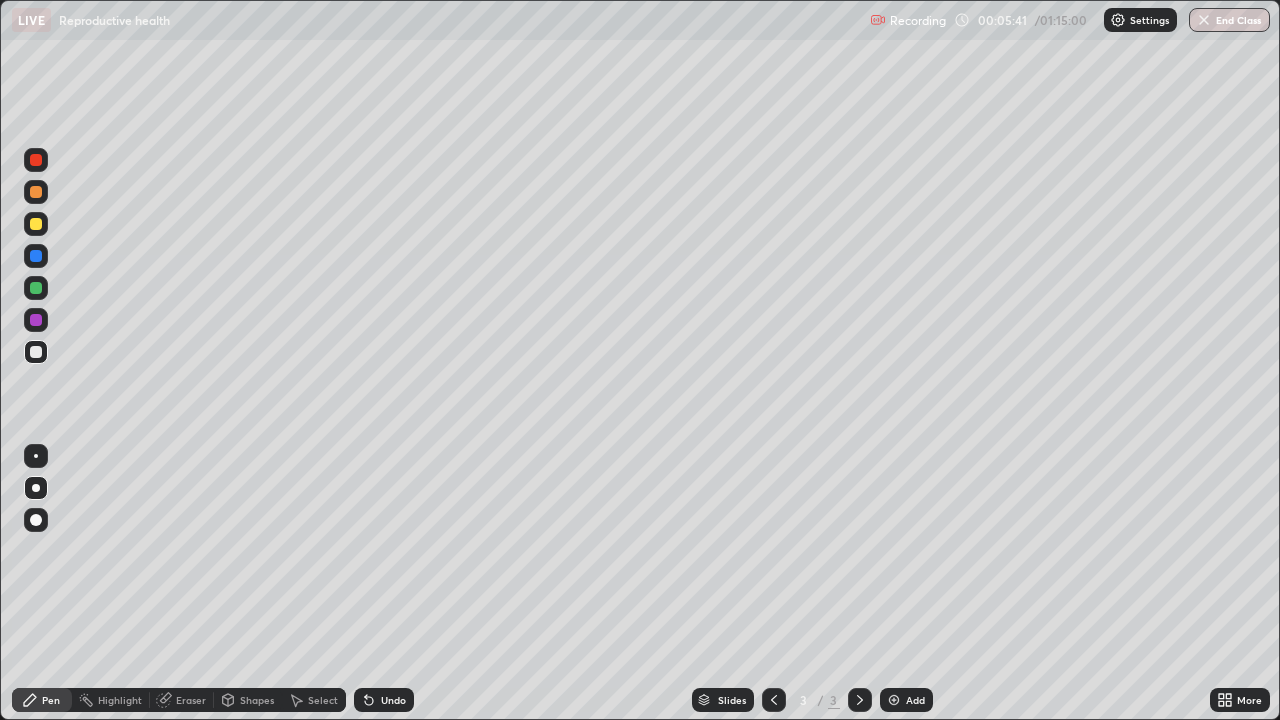 click at bounding box center (36, 224) 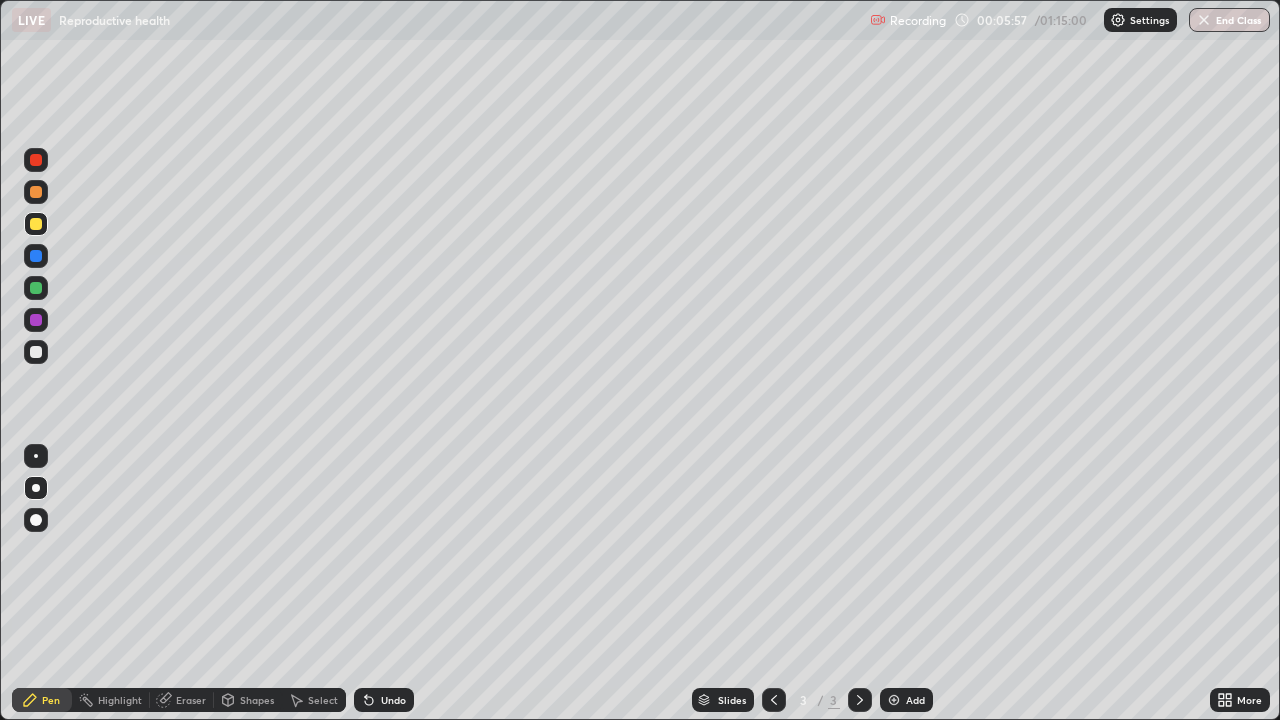 click on "Undo" at bounding box center [384, 700] 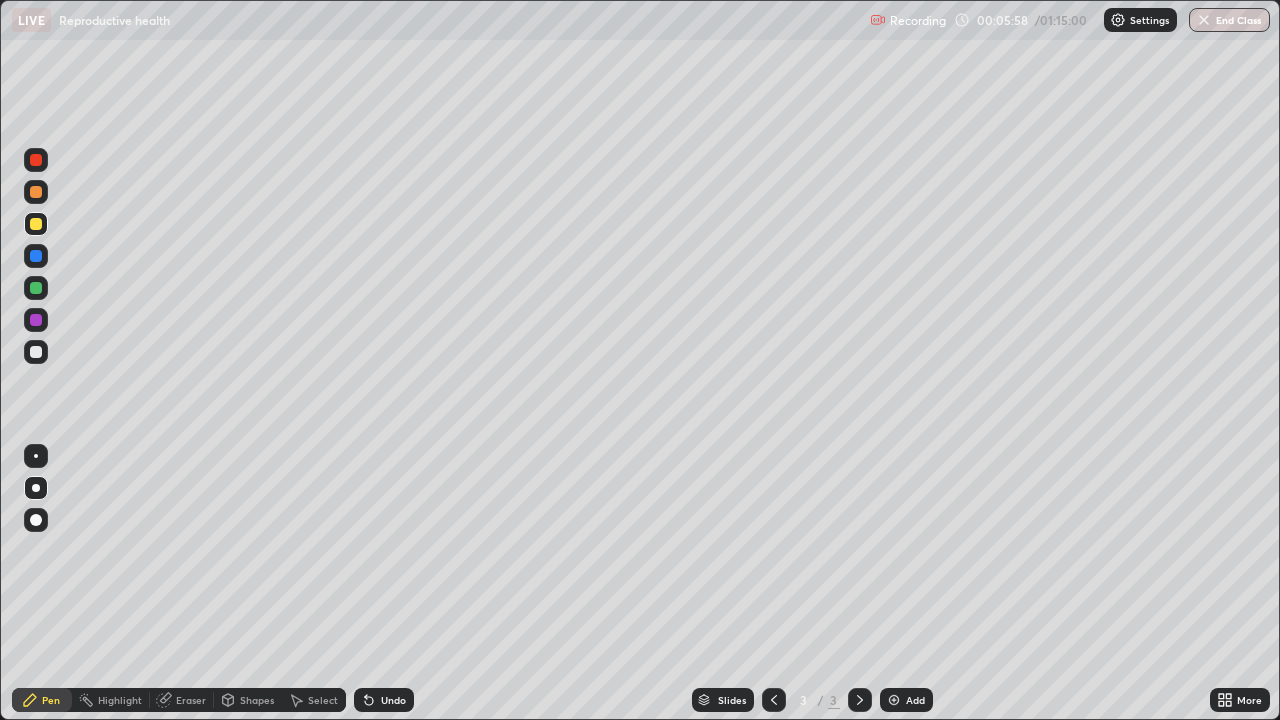 click 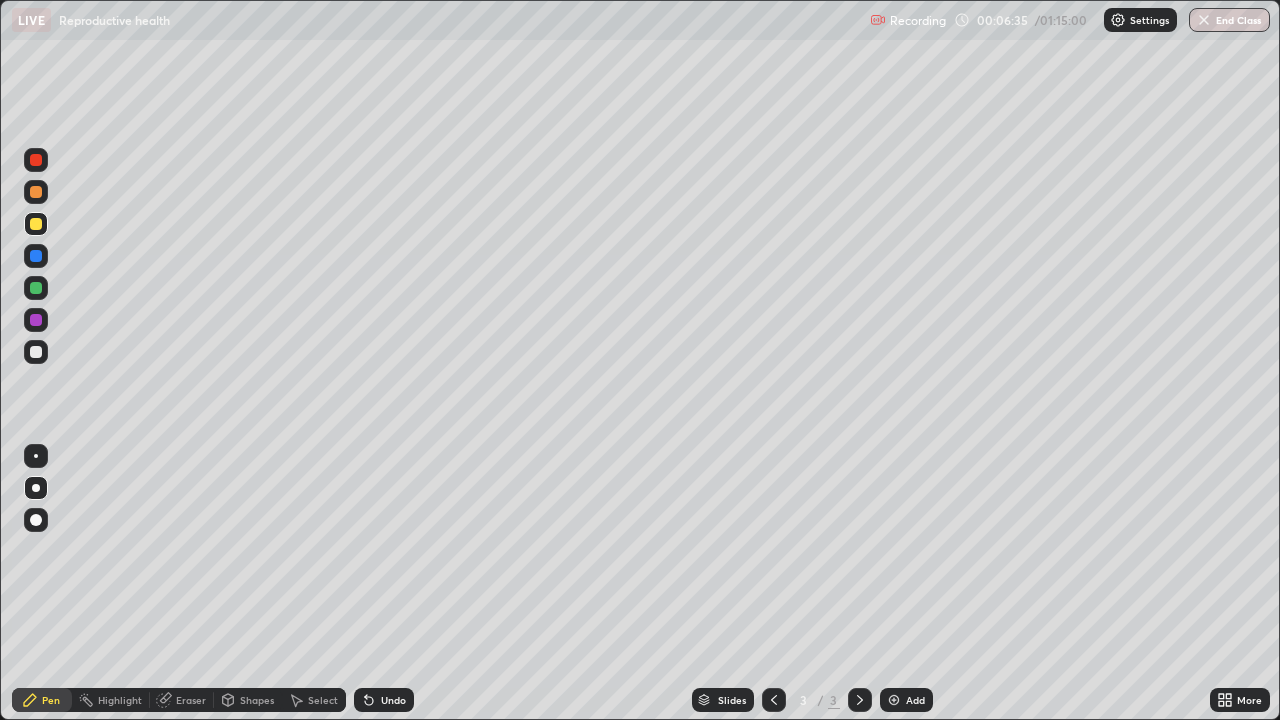 click on "Eraser" at bounding box center [191, 700] 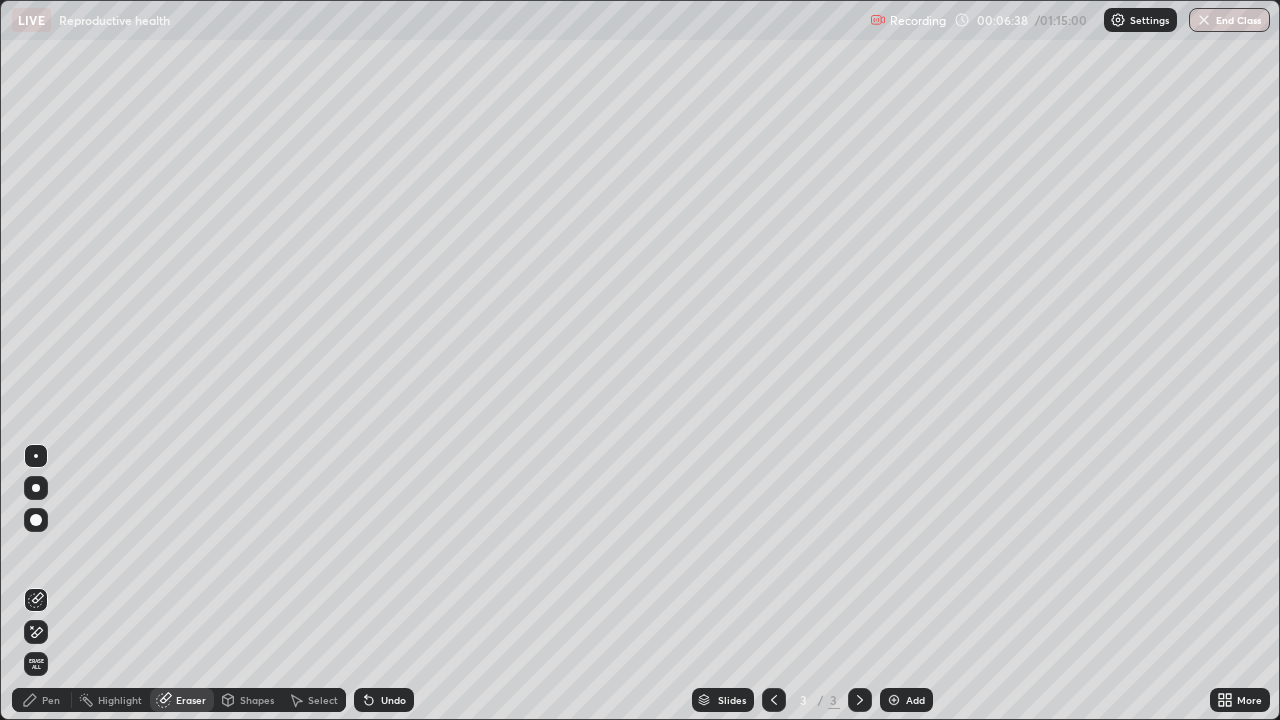click on "Pen" at bounding box center [42, 700] 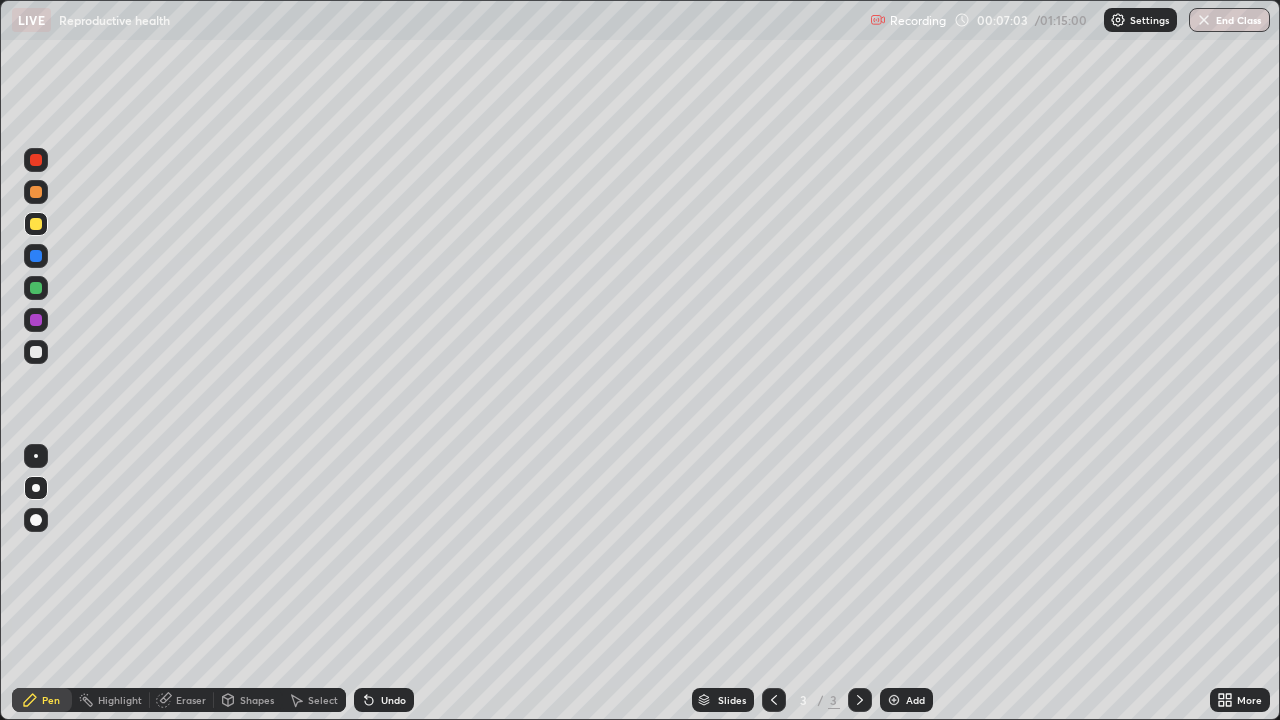 click at bounding box center [36, 352] 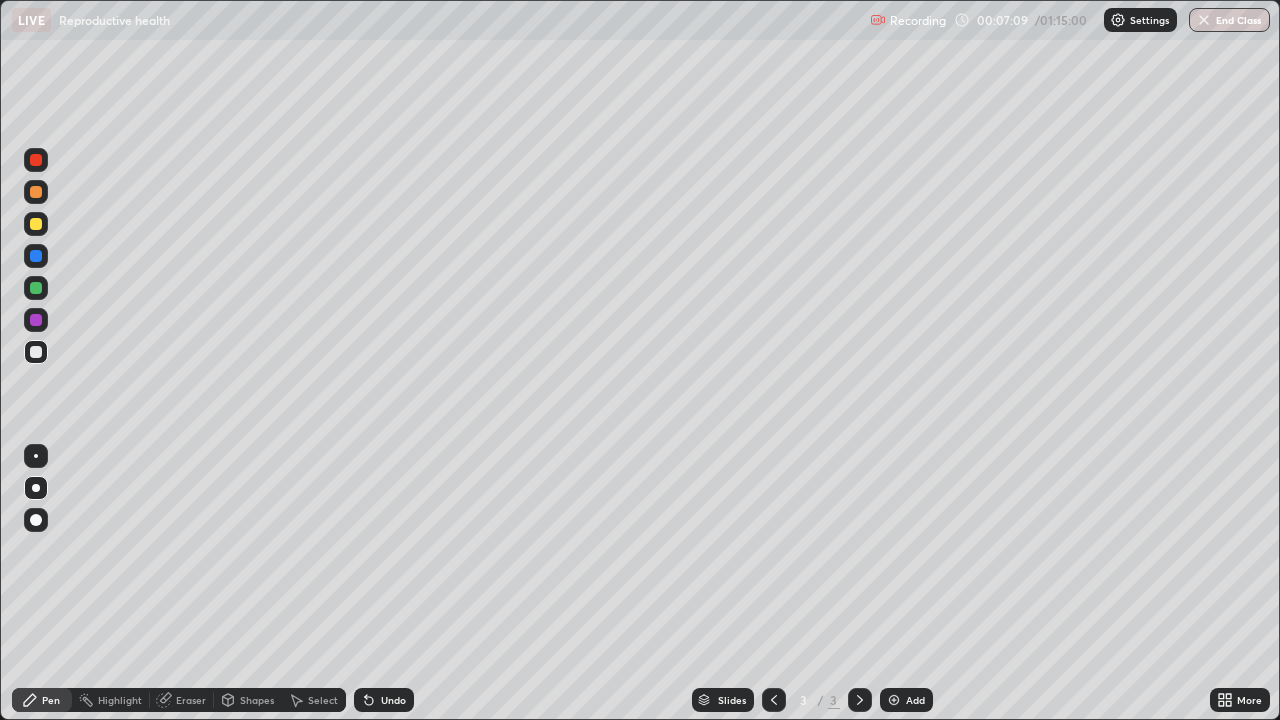 click at bounding box center [36, 192] 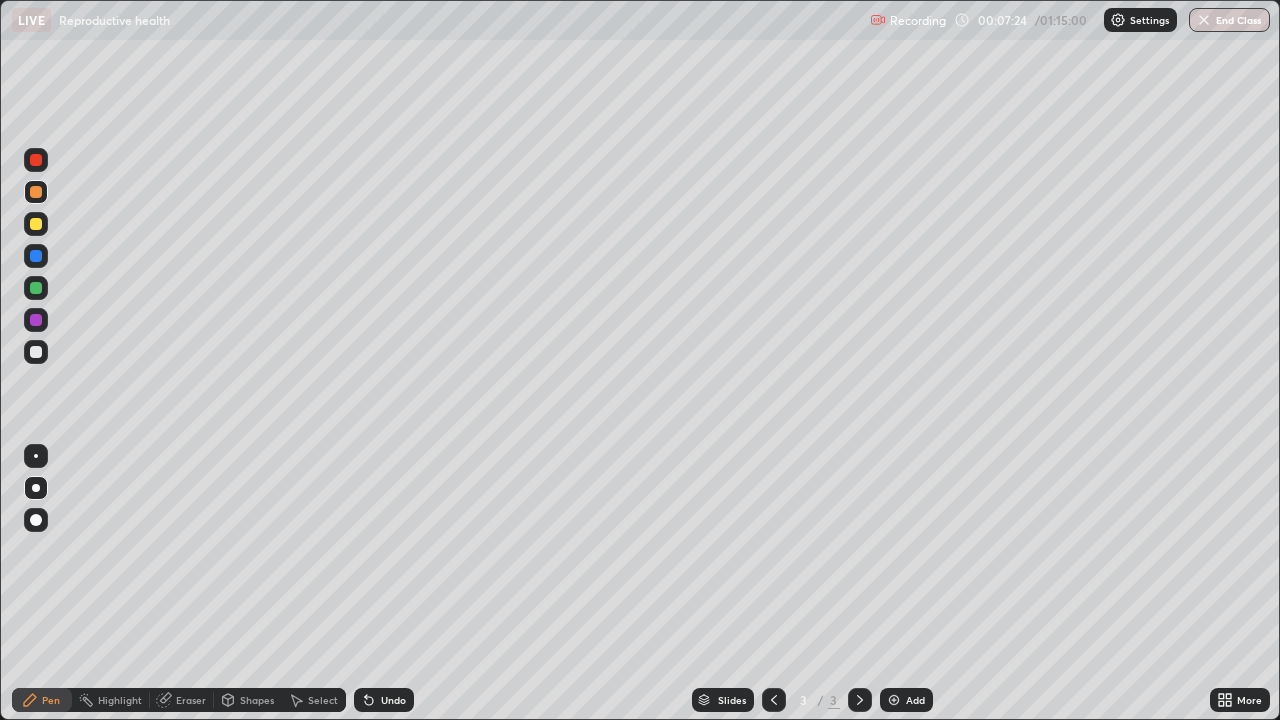 click on "Undo" at bounding box center (393, 700) 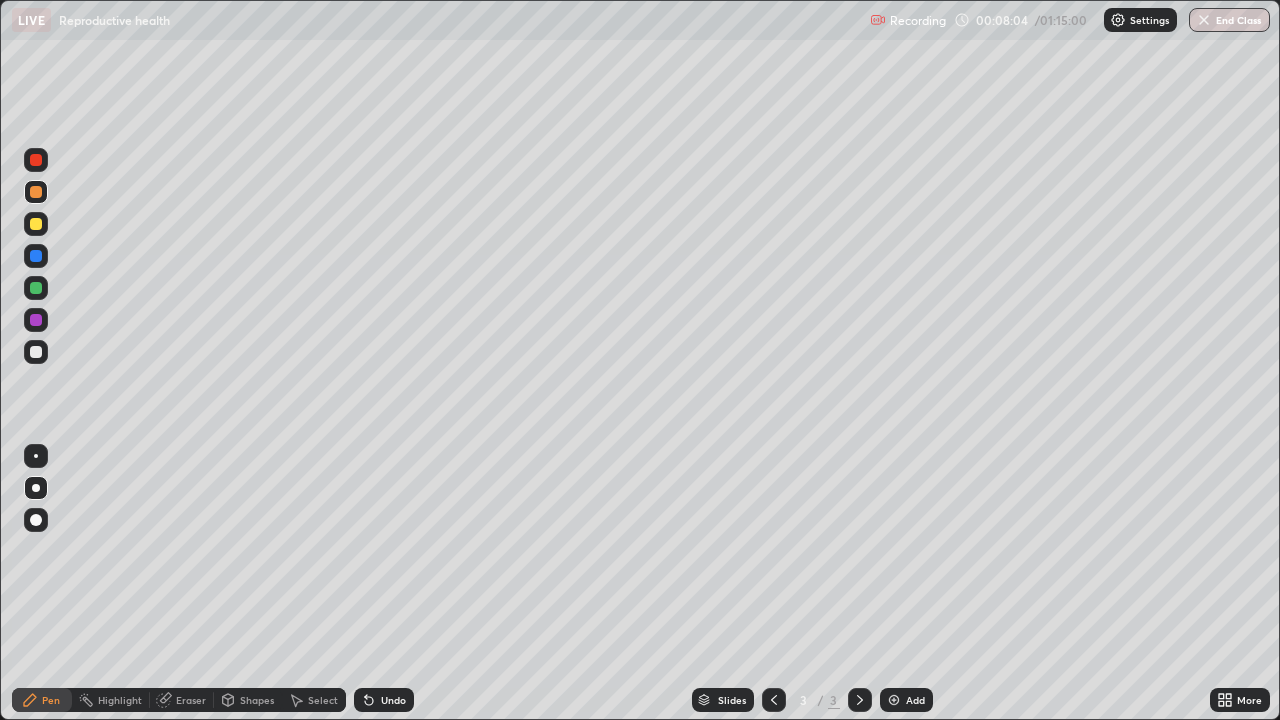 click on "Eraser" at bounding box center [191, 700] 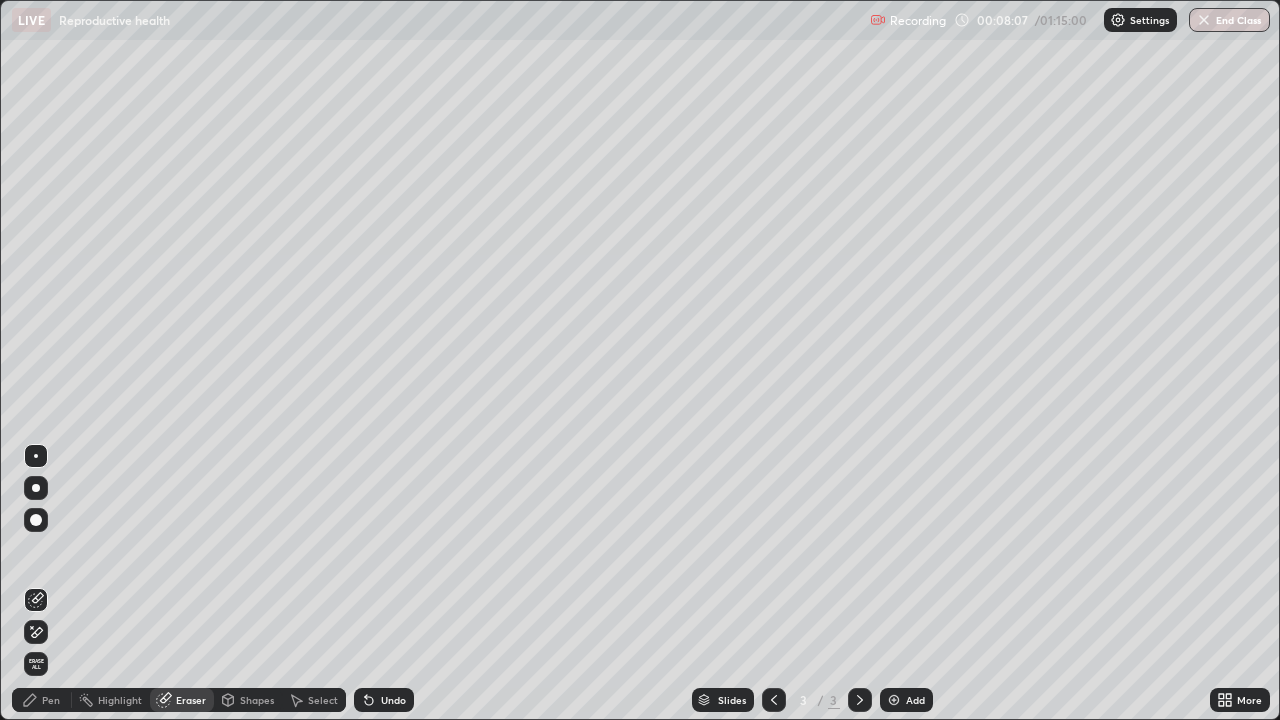 click on "Pen" at bounding box center [42, 700] 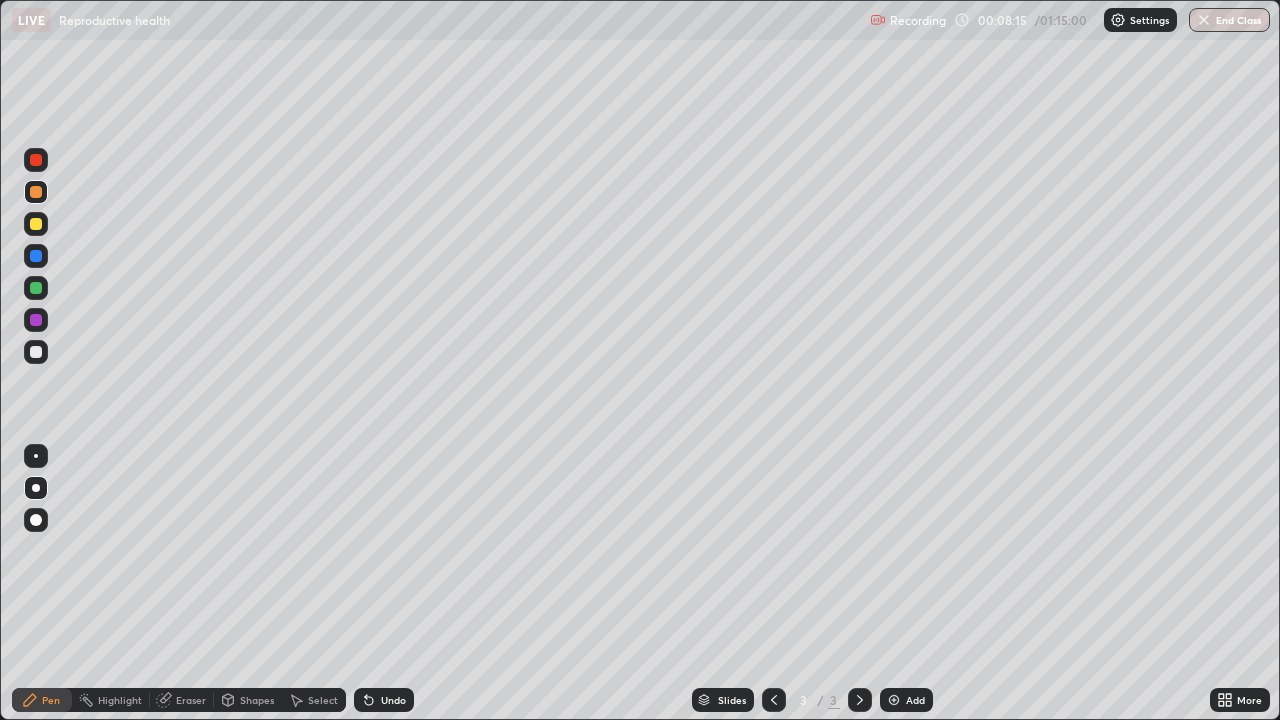 click on "Undo" at bounding box center [384, 700] 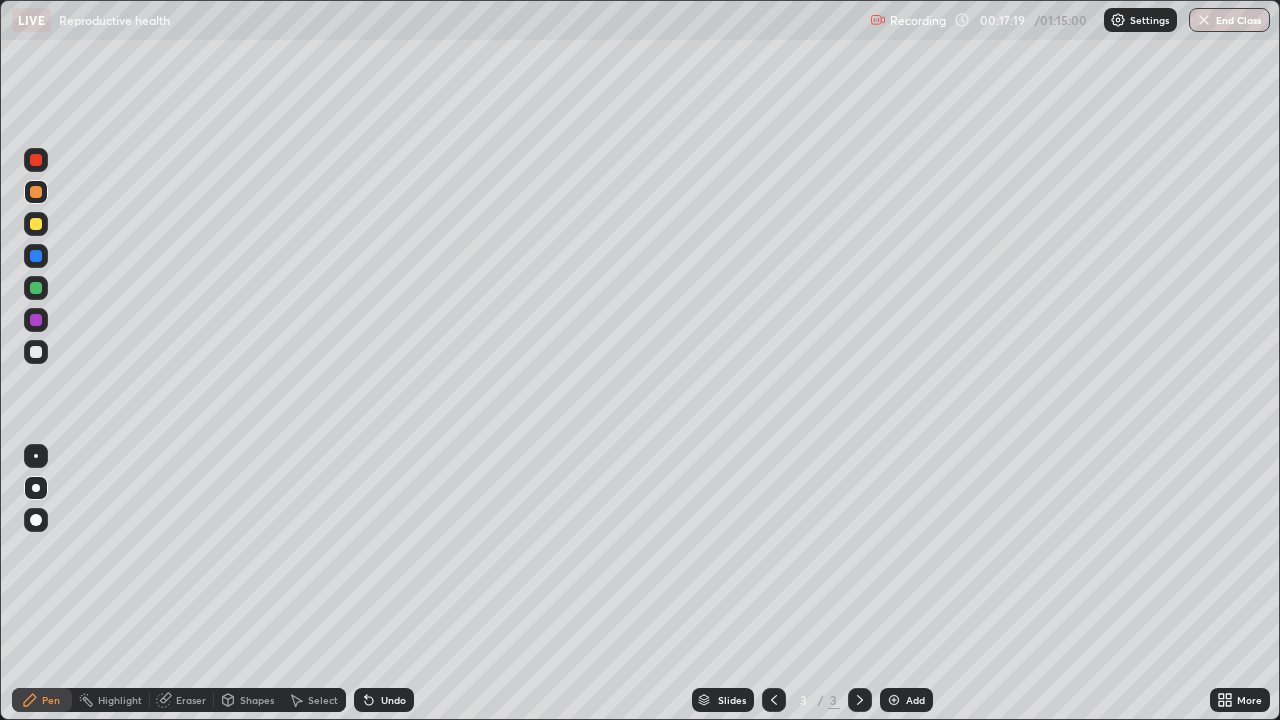 click at bounding box center (36, 352) 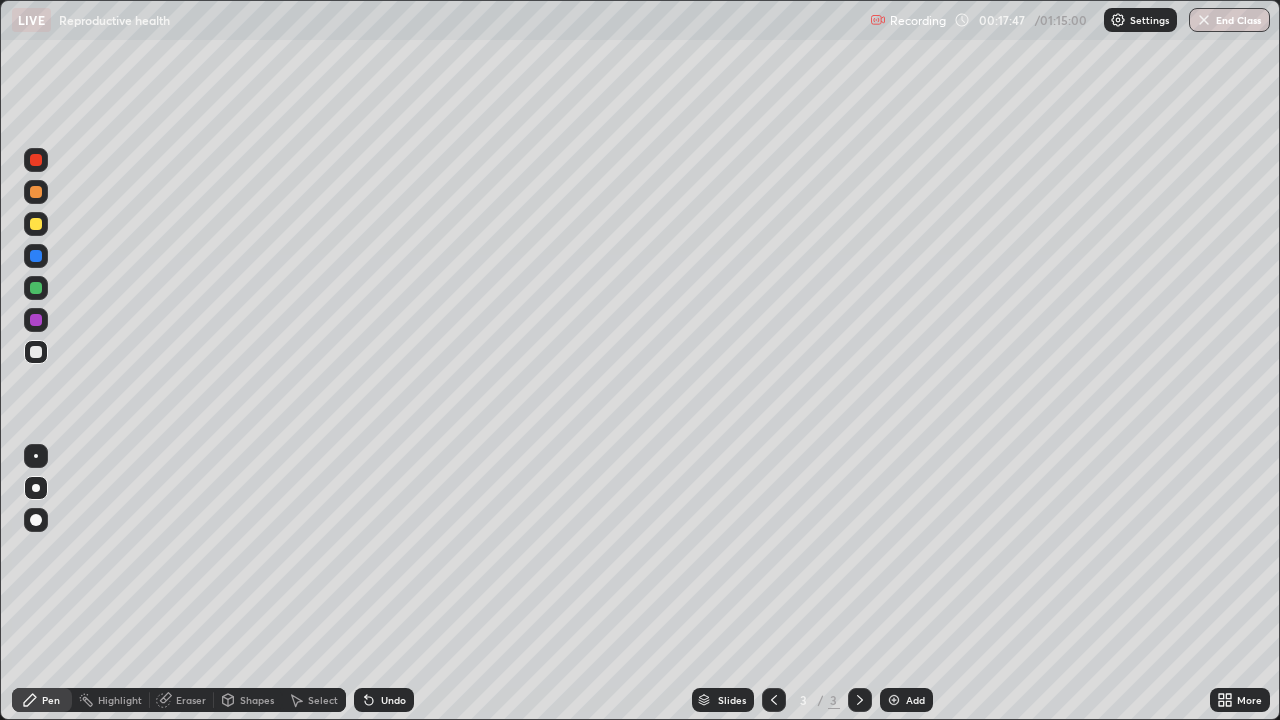 click at bounding box center [36, 224] 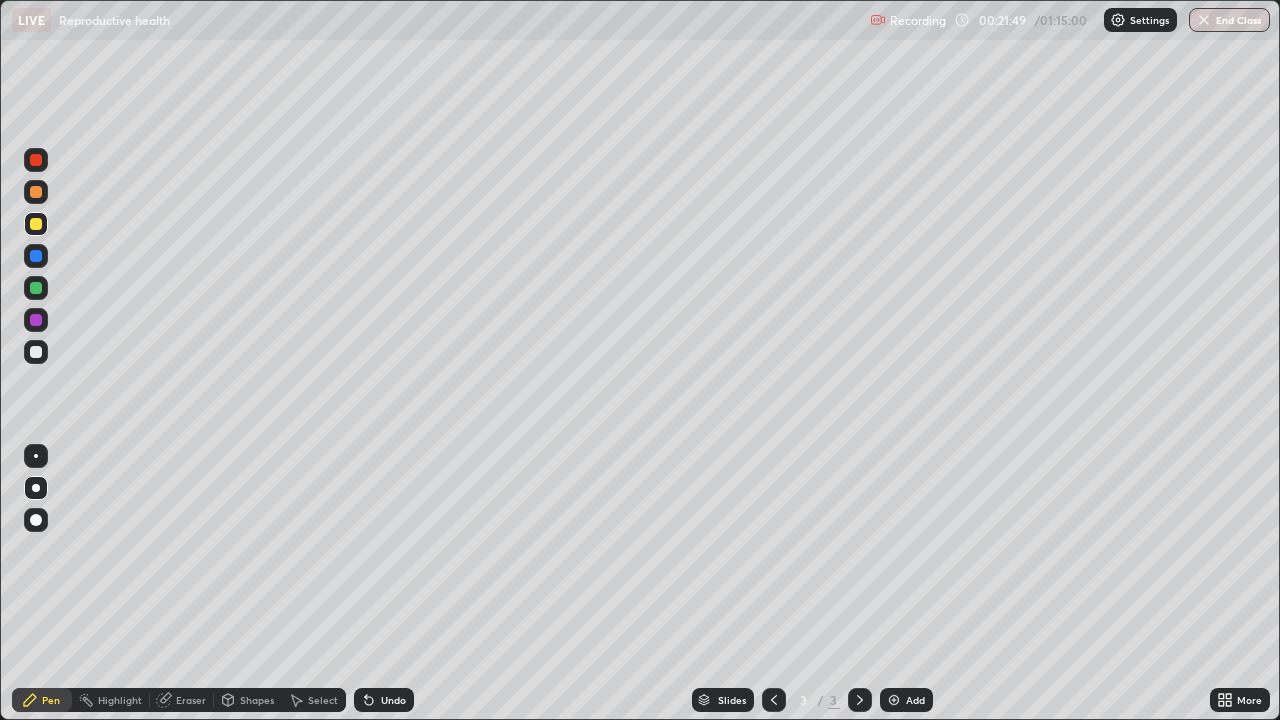 click at bounding box center (894, 700) 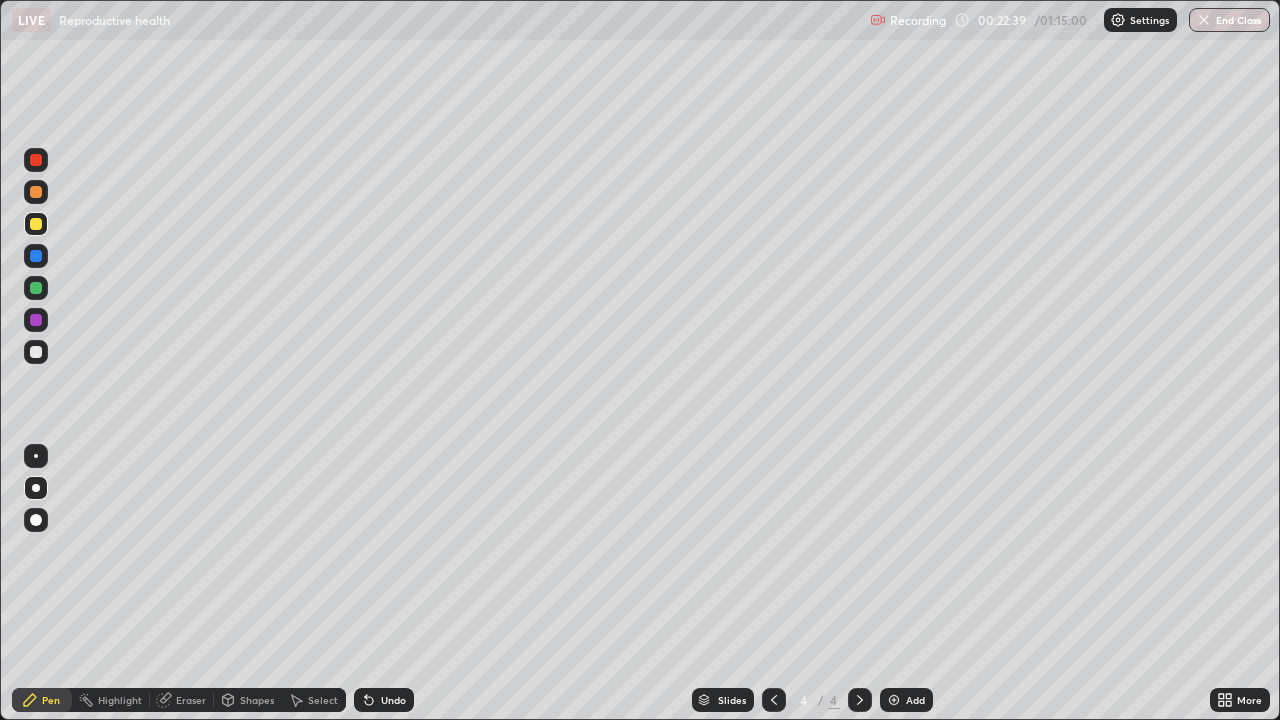 click at bounding box center [36, 352] 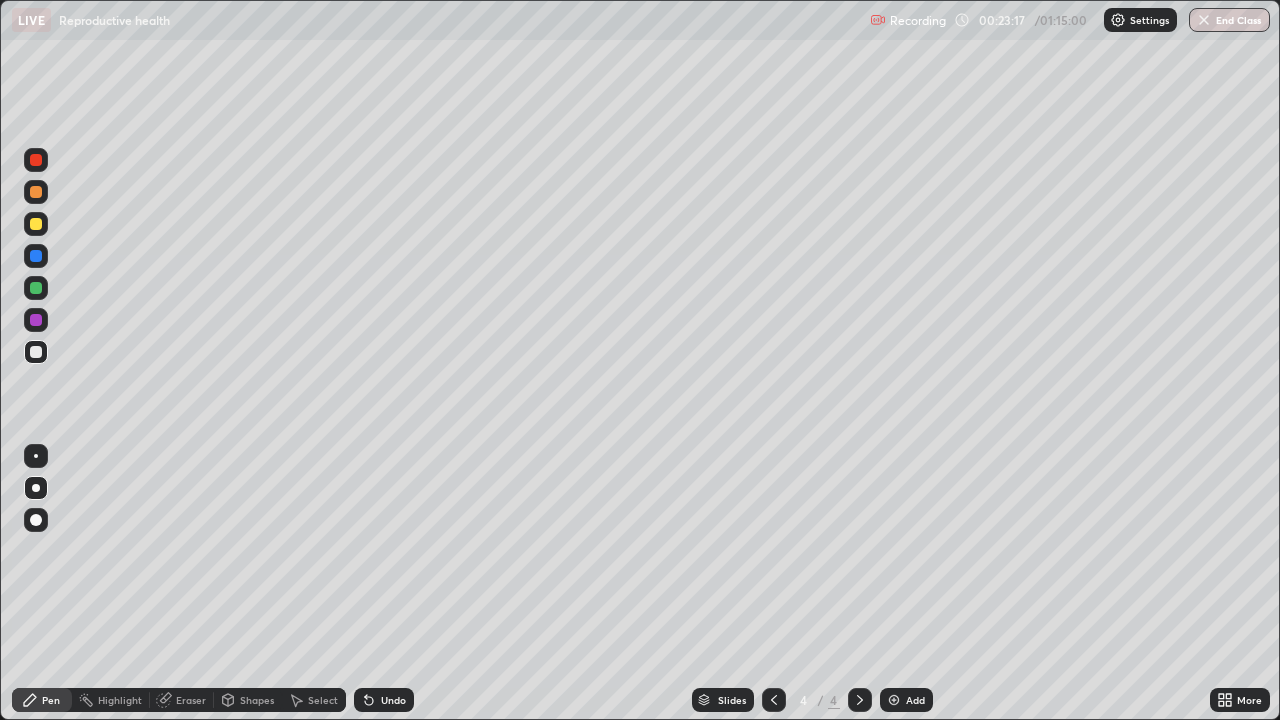 click 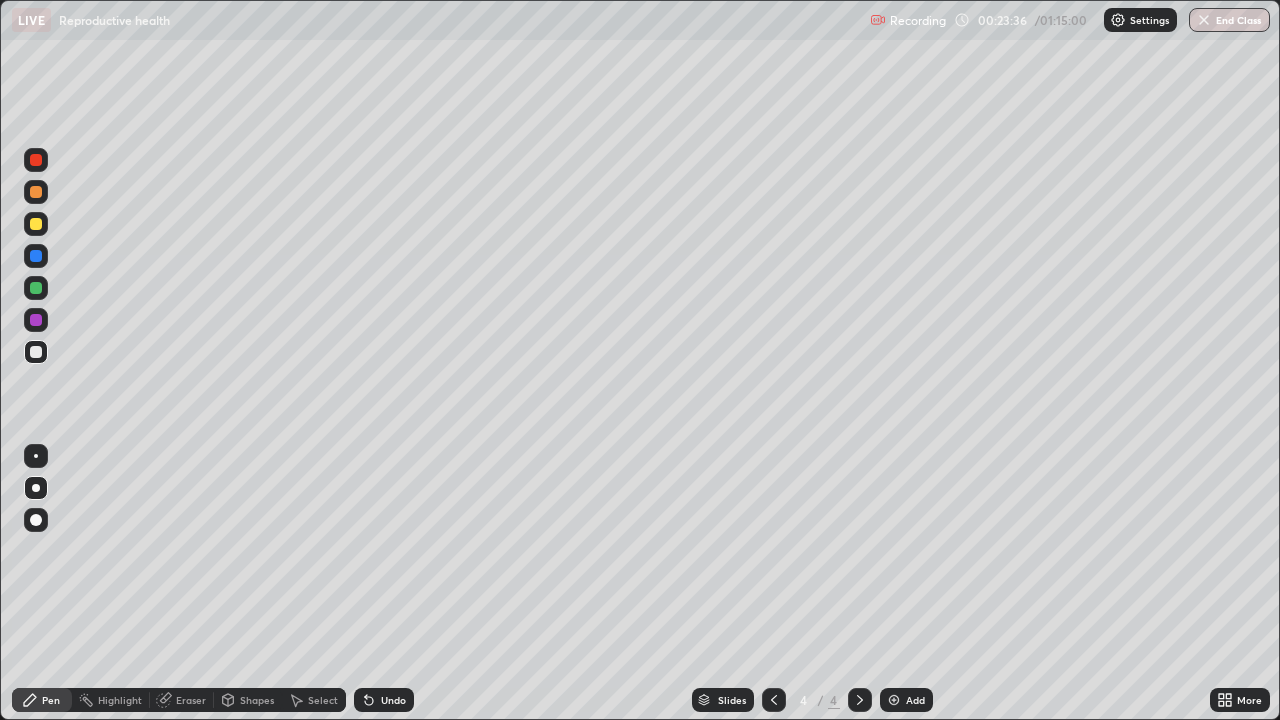 click at bounding box center [36, 256] 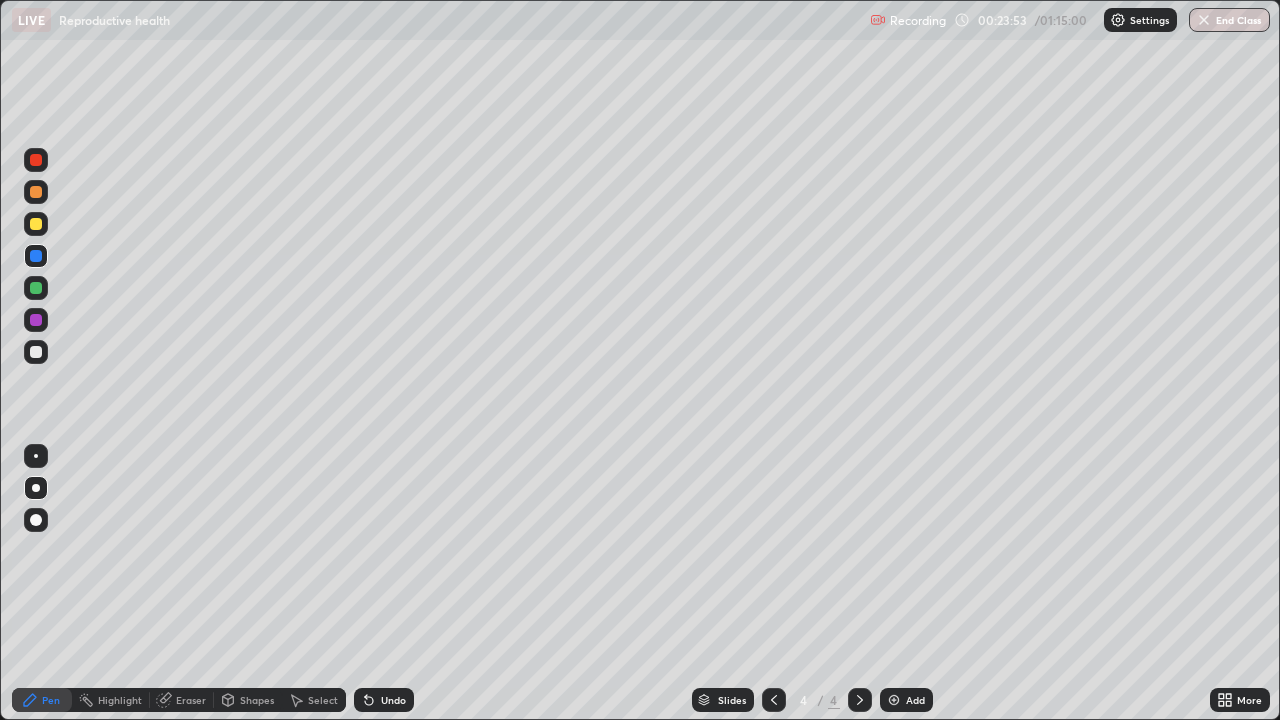 click at bounding box center (36, 352) 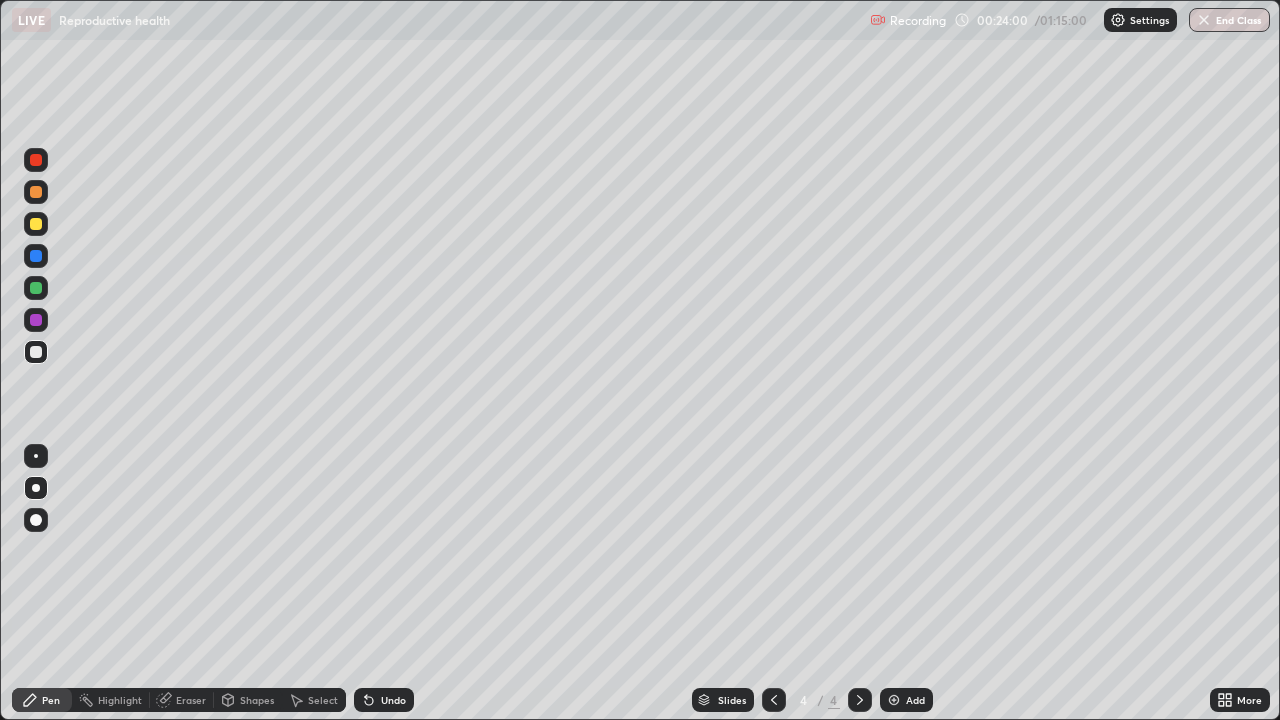 click on "Undo" at bounding box center [384, 700] 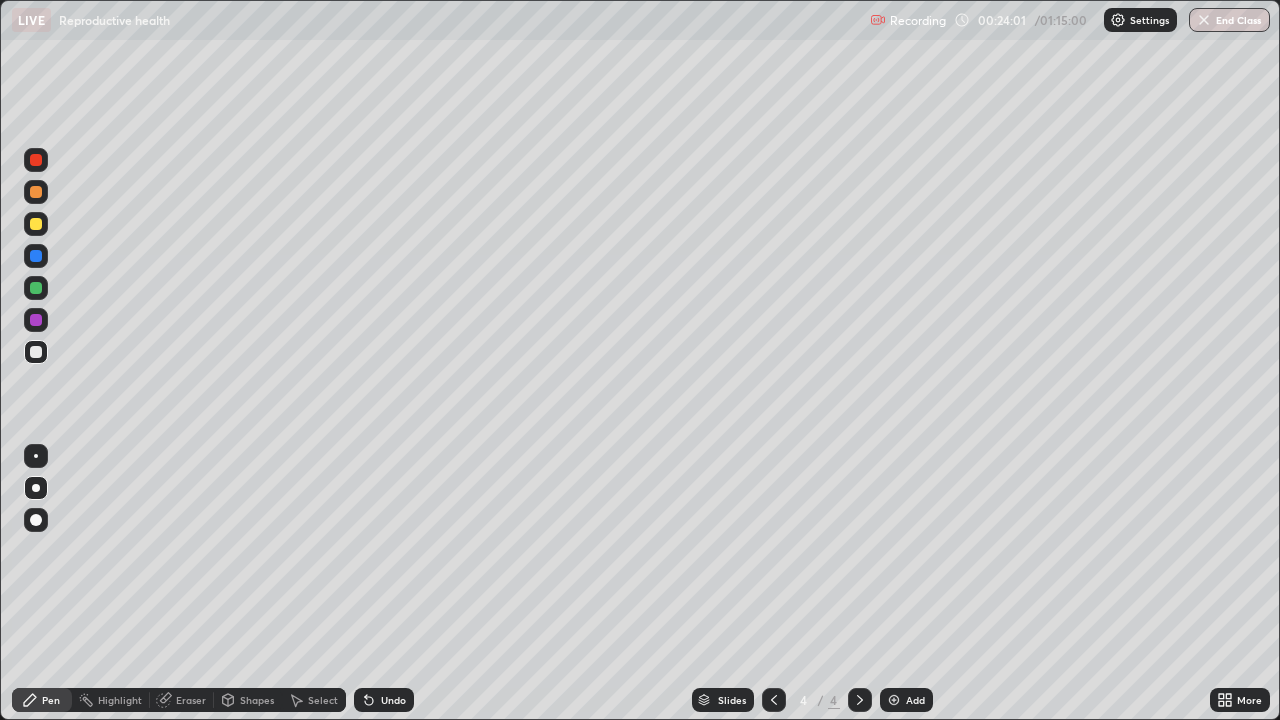 click on "Undo" at bounding box center (384, 700) 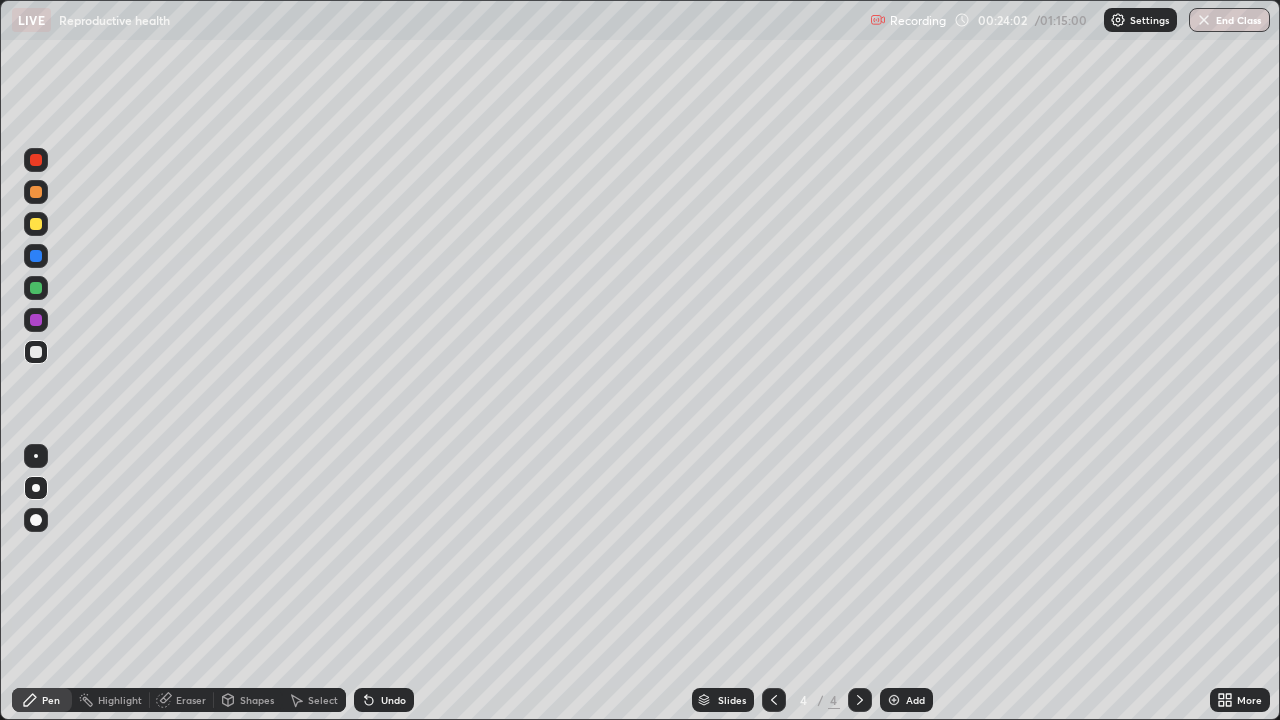 click on "Undo" at bounding box center (384, 700) 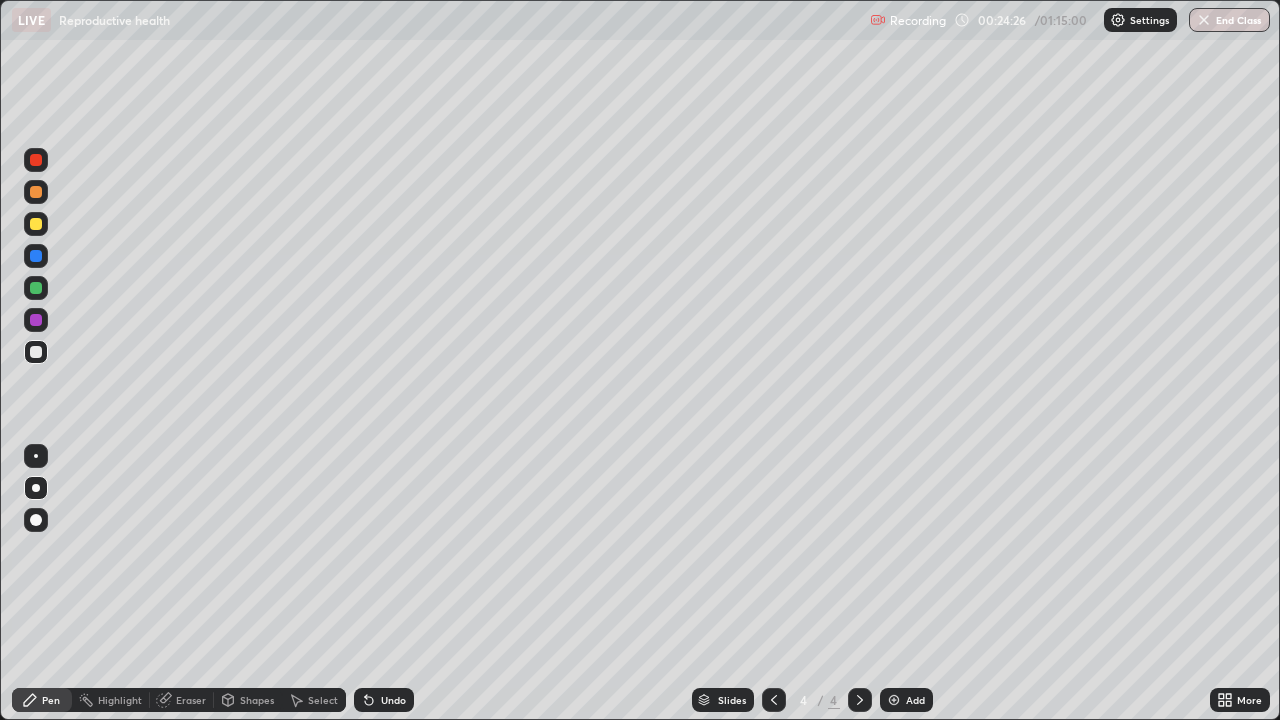 click at bounding box center [36, 224] 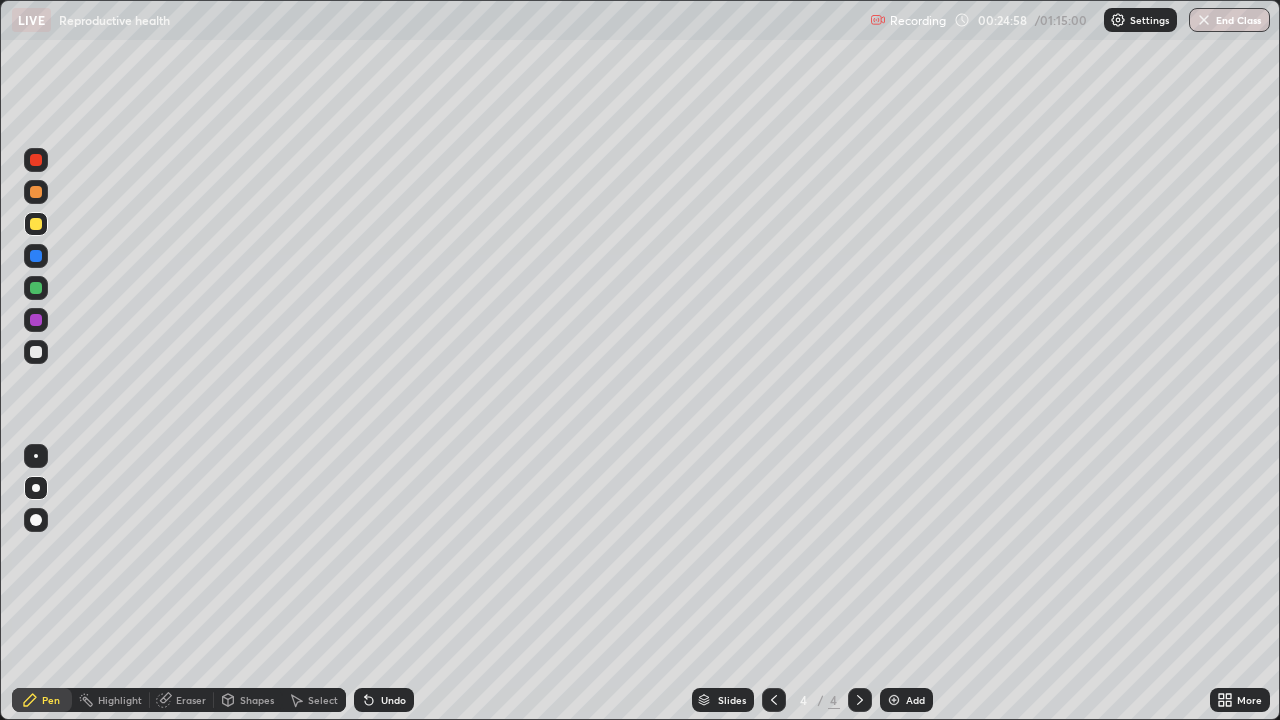 click 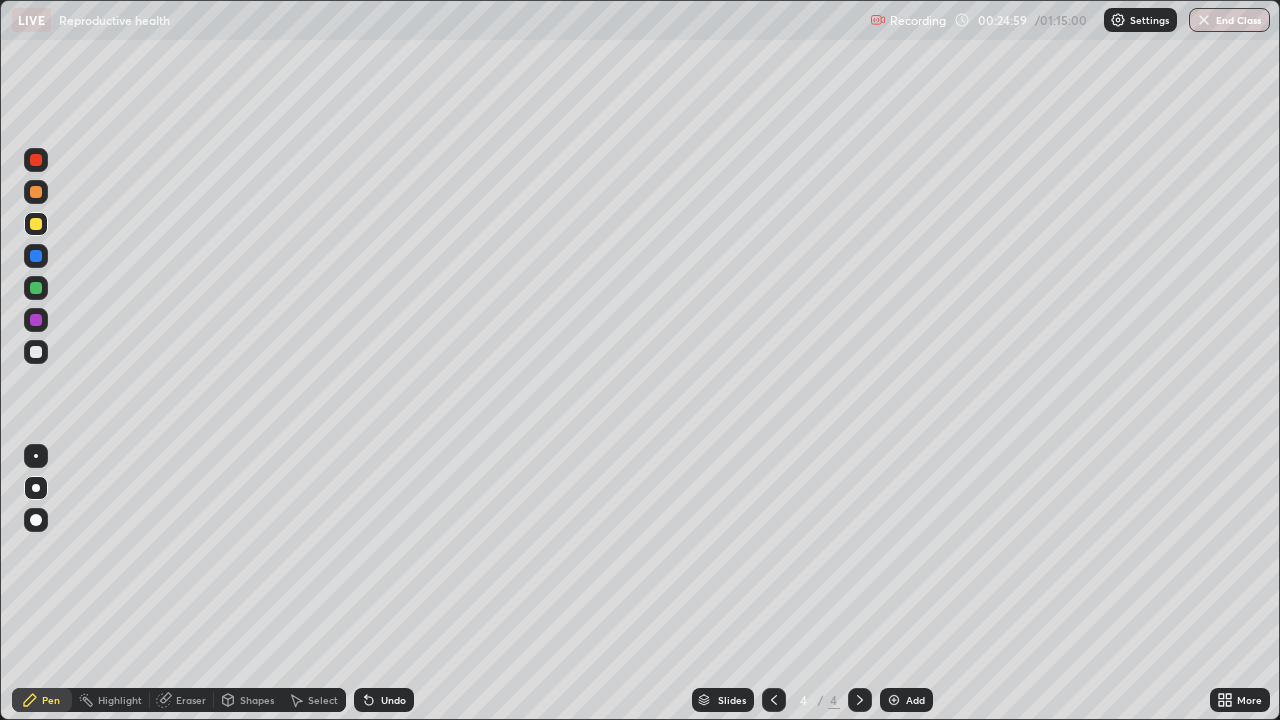 click on "Undo" at bounding box center (384, 700) 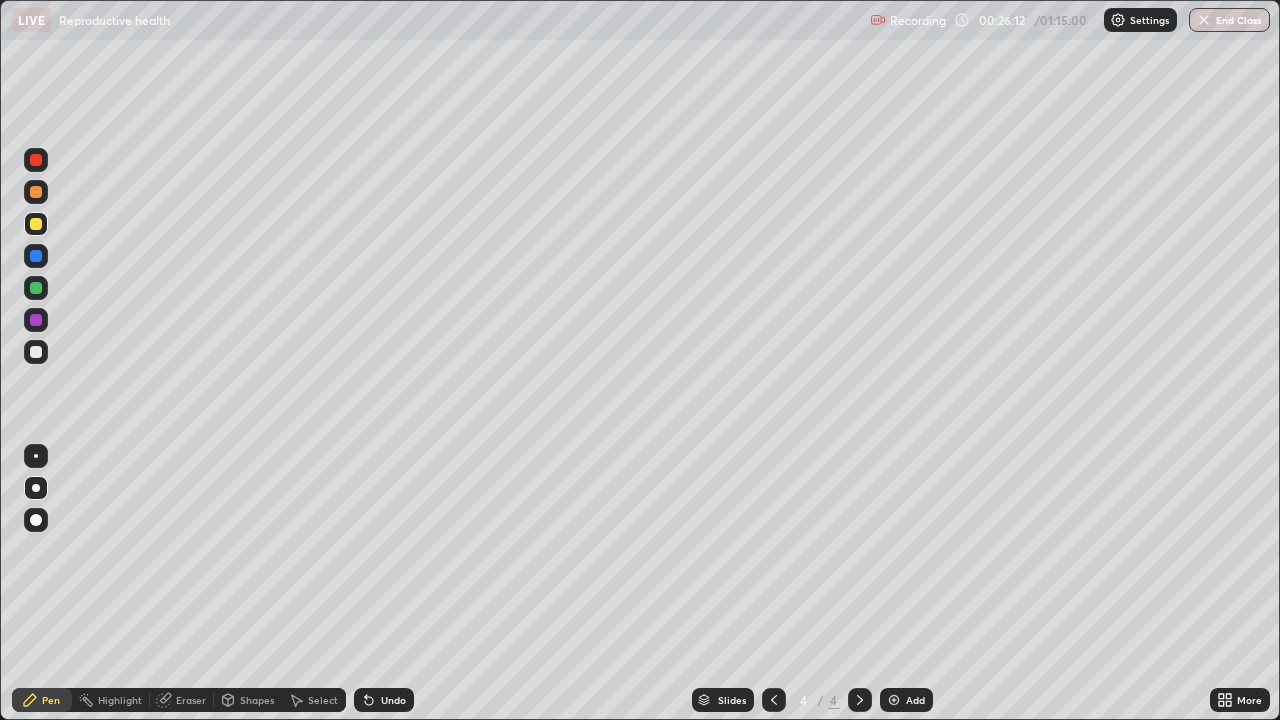click on "Eraser" at bounding box center (191, 700) 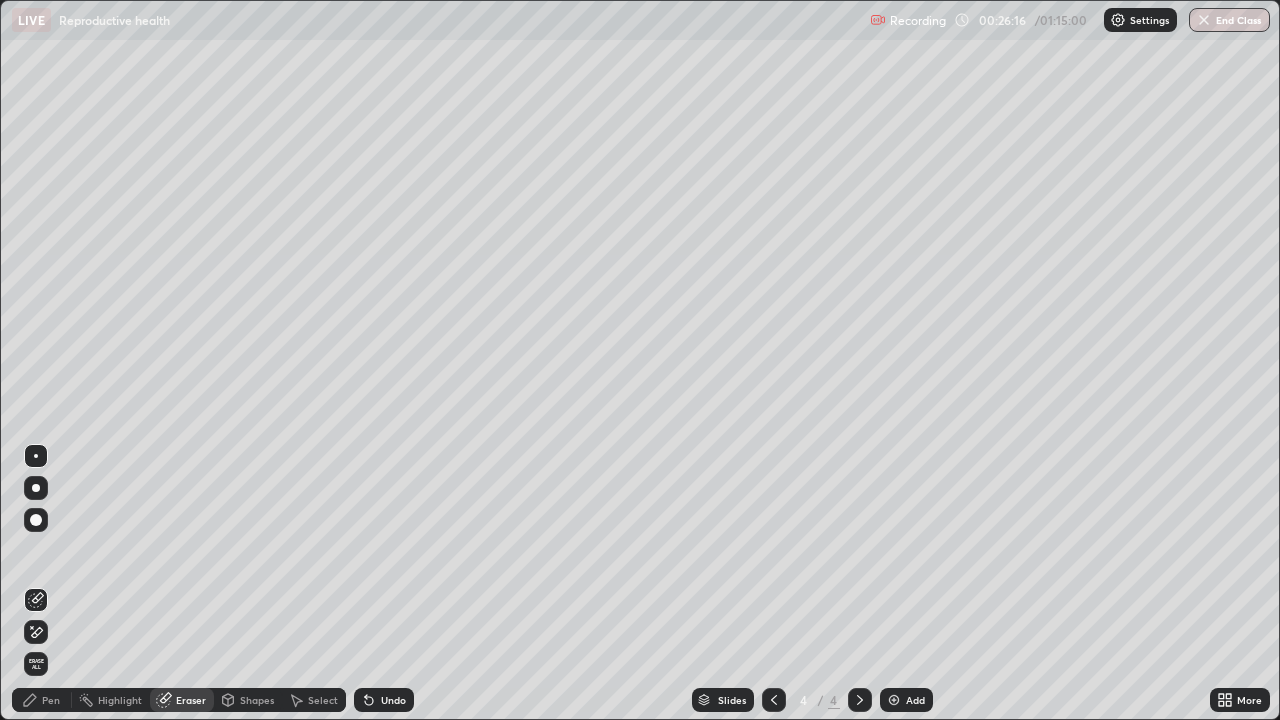 click on "Pen" at bounding box center [51, 700] 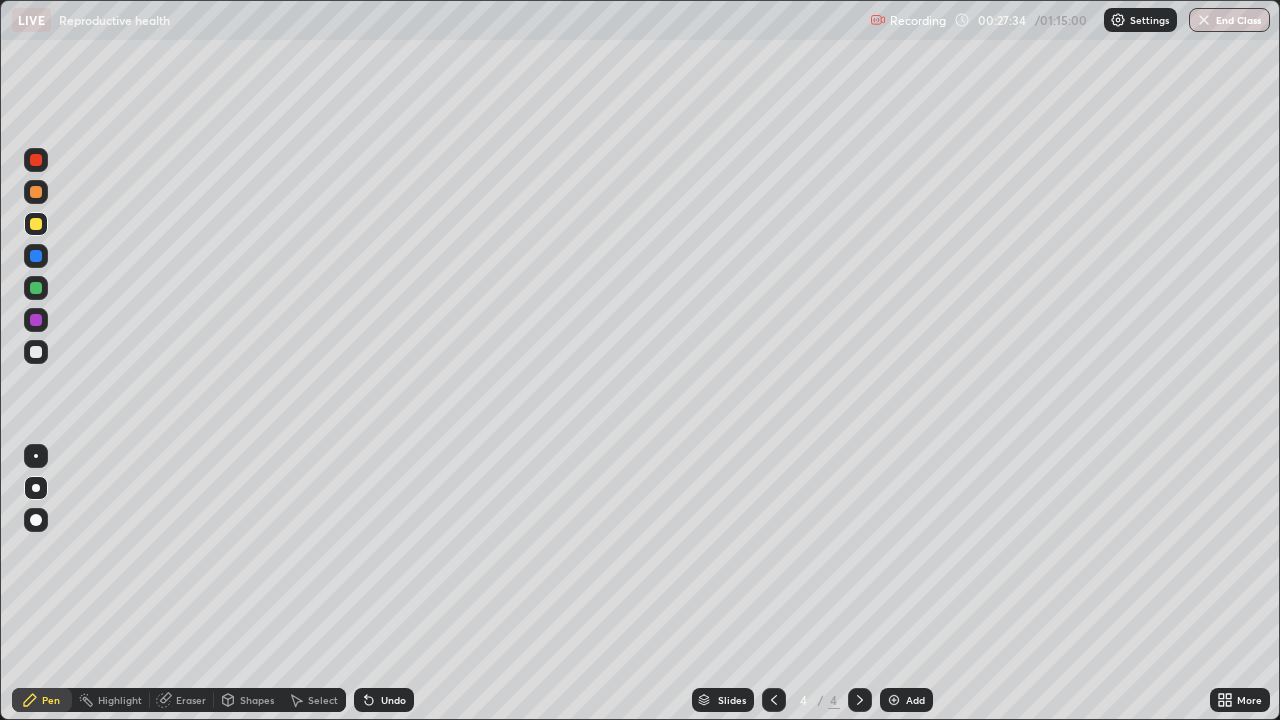 click at bounding box center [774, 700] 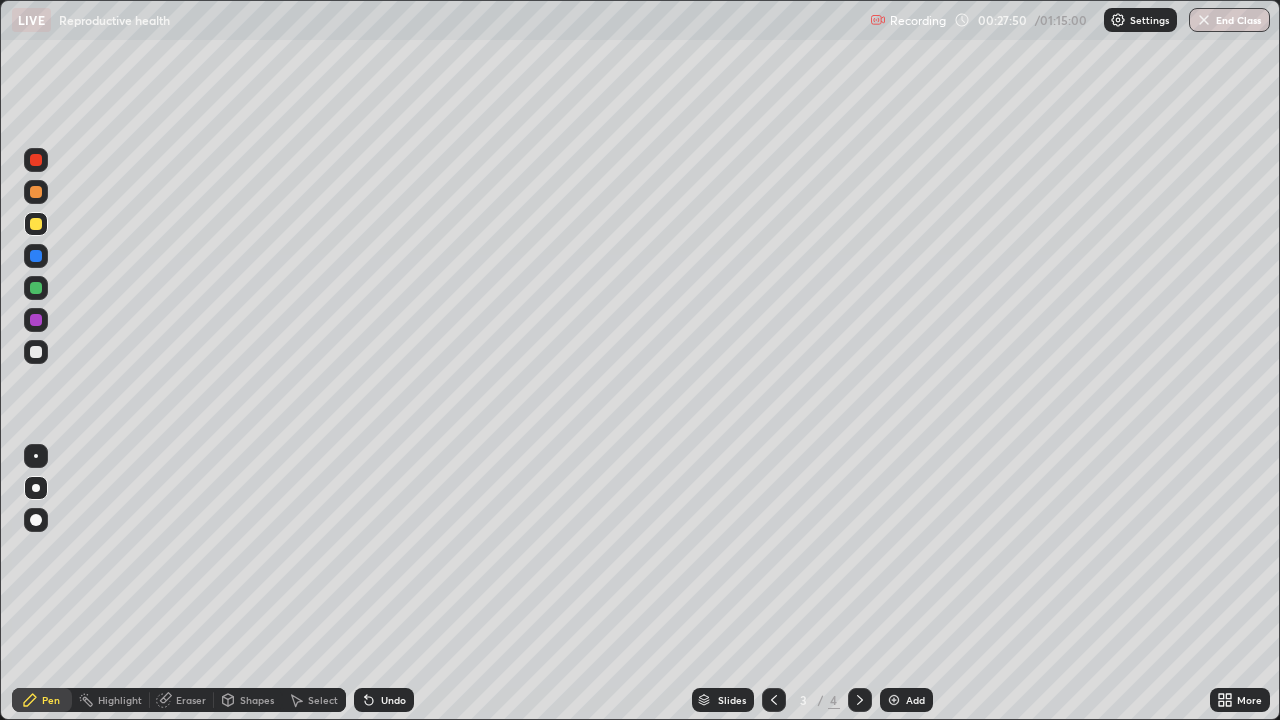 click 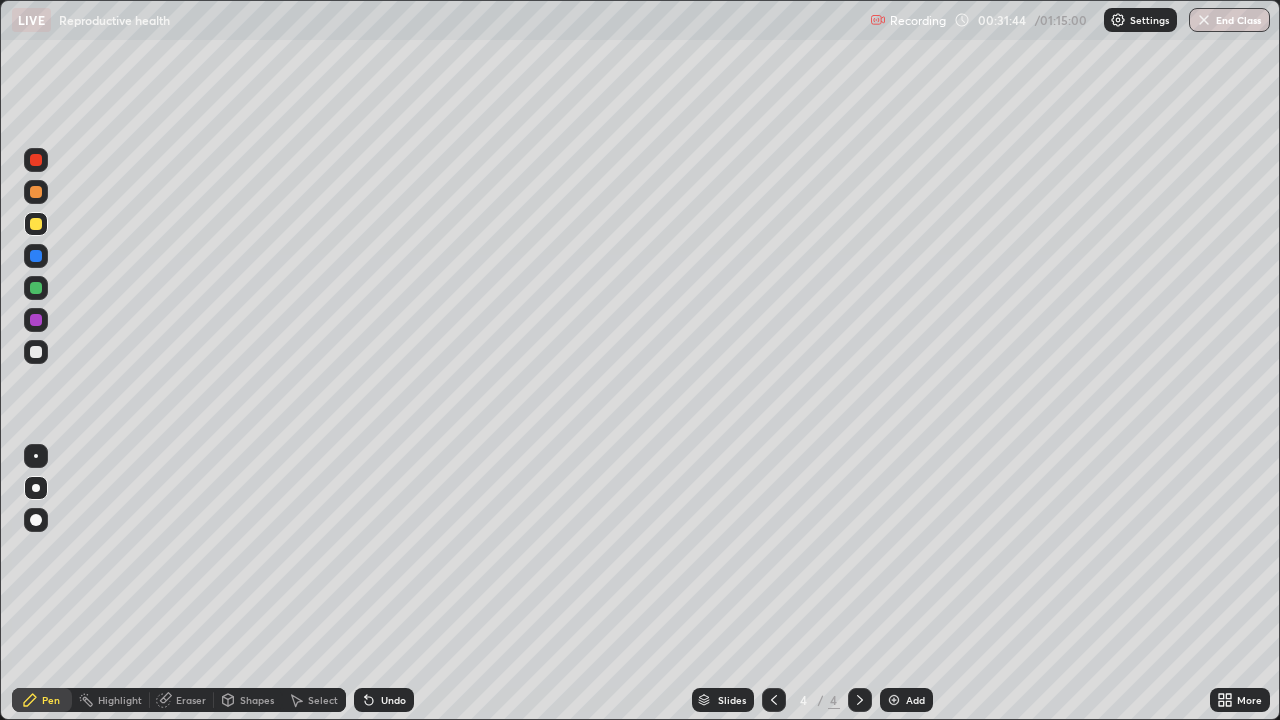 click on "Add" at bounding box center (906, 700) 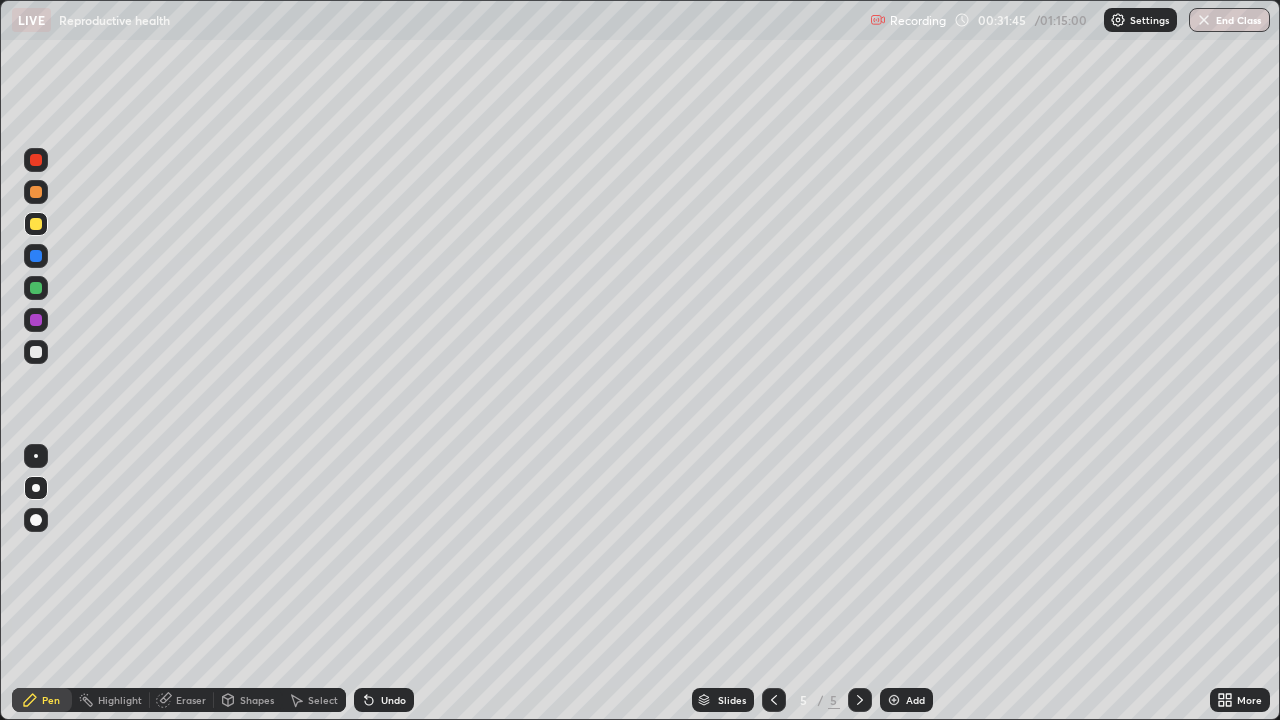 click at bounding box center (36, 192) 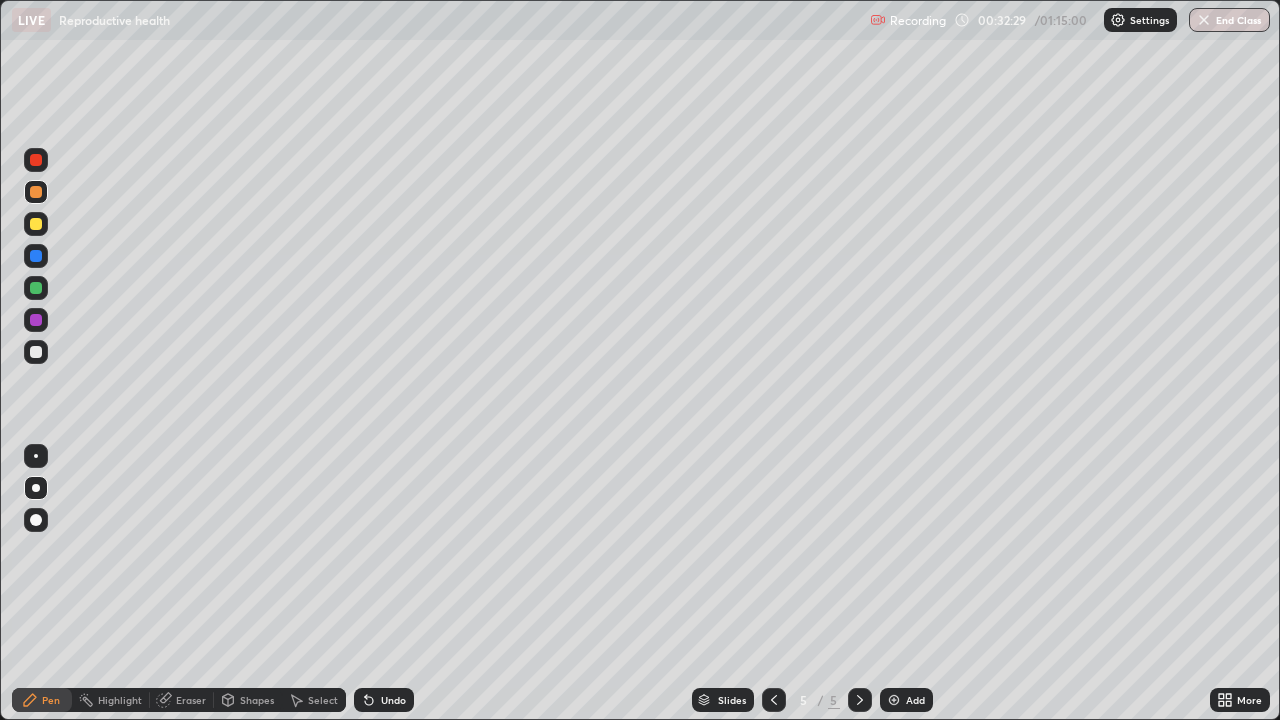 click at bounding box center (36, 256) 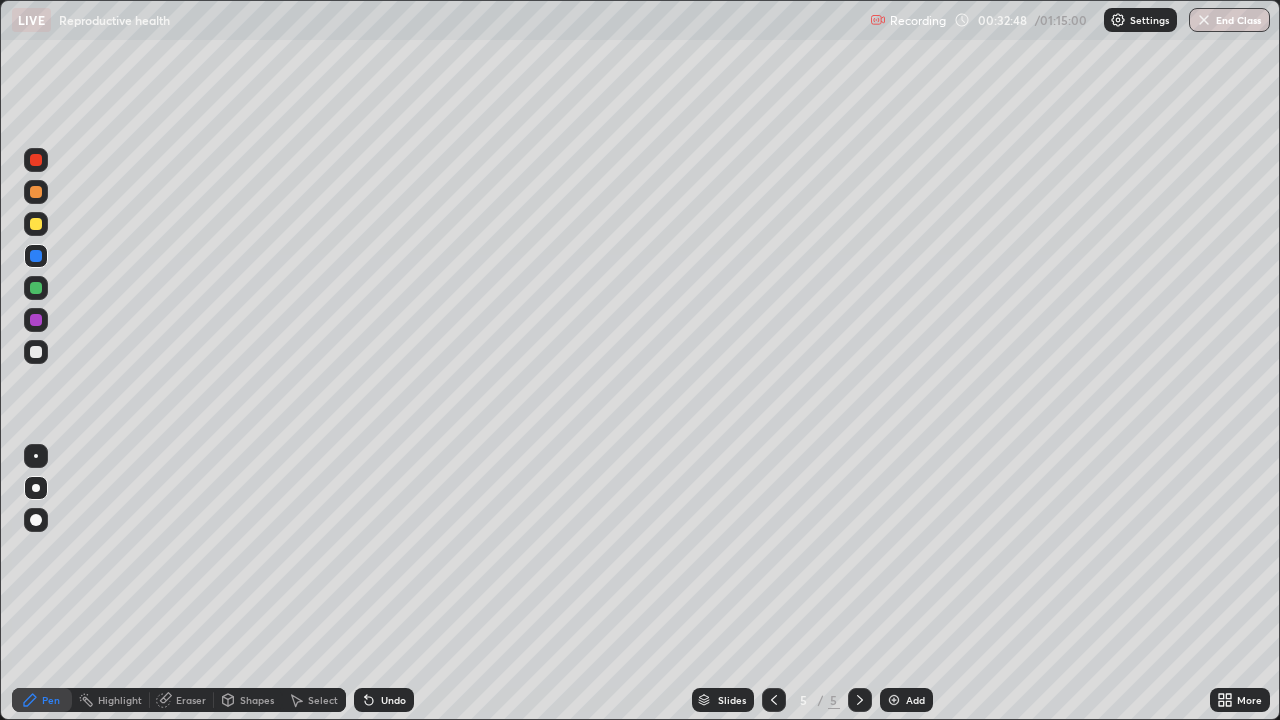 click at bounding box center (36, 352) 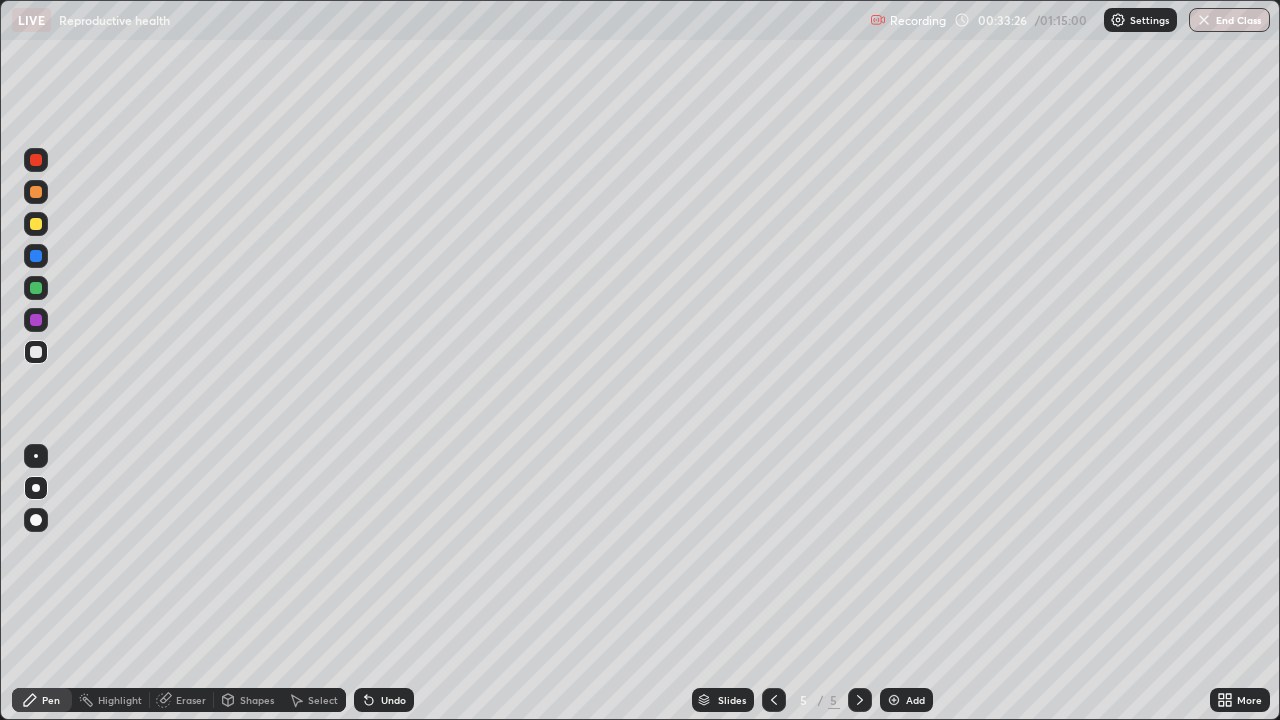 click on "Undo" at bounding box center (393, 700) 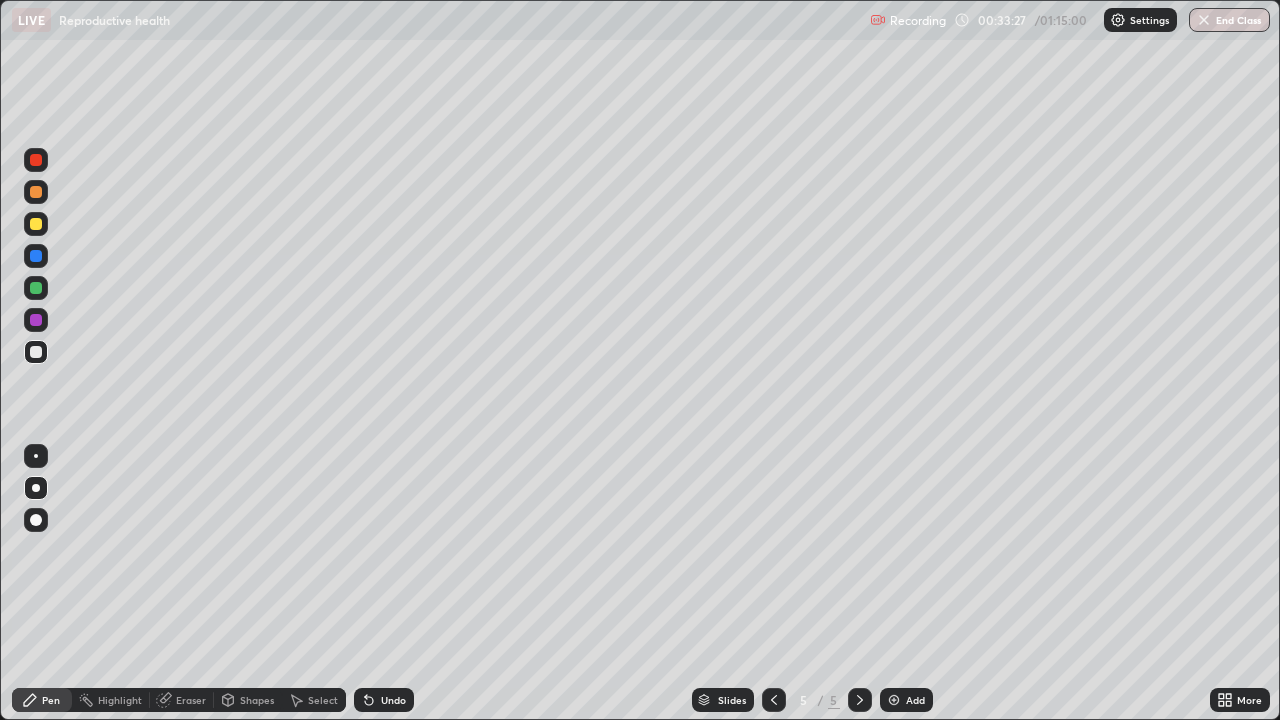 click on "Undo" at bounding box center (384, 700) 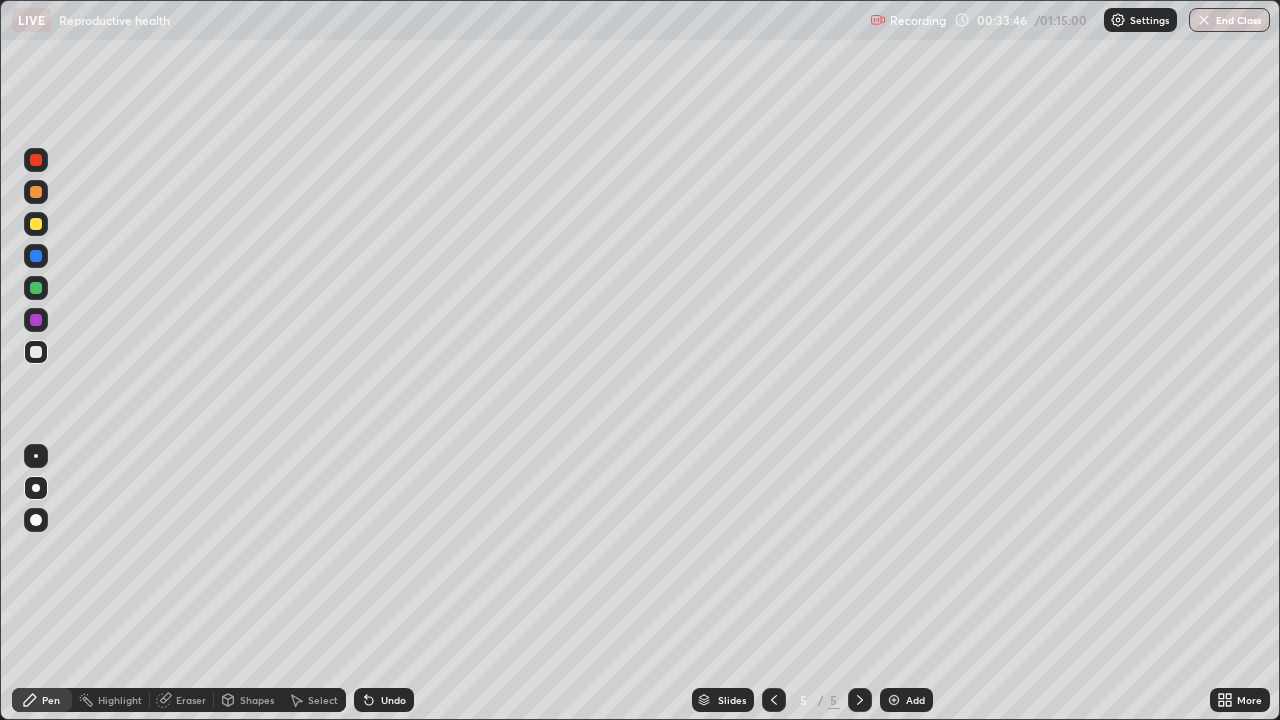 click at bounding box center [36, 256] 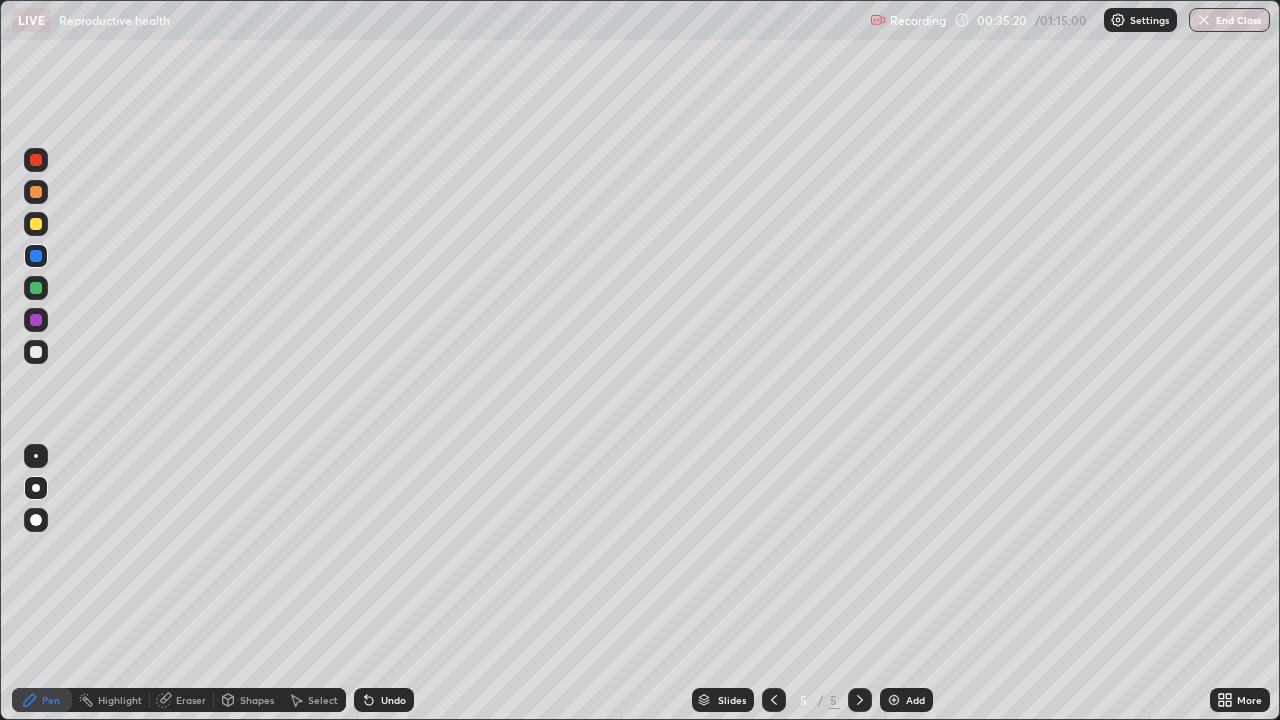 click at bounding box center [36, 160] 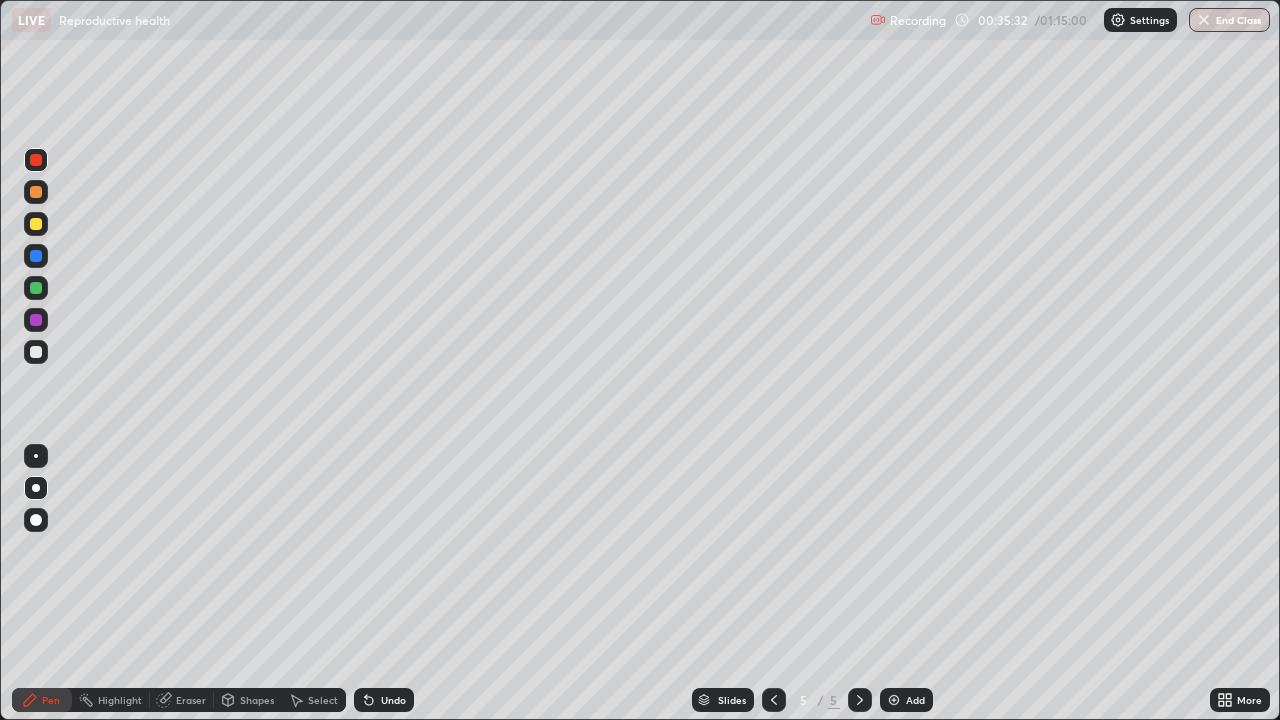click at bounding box center (36, 352) 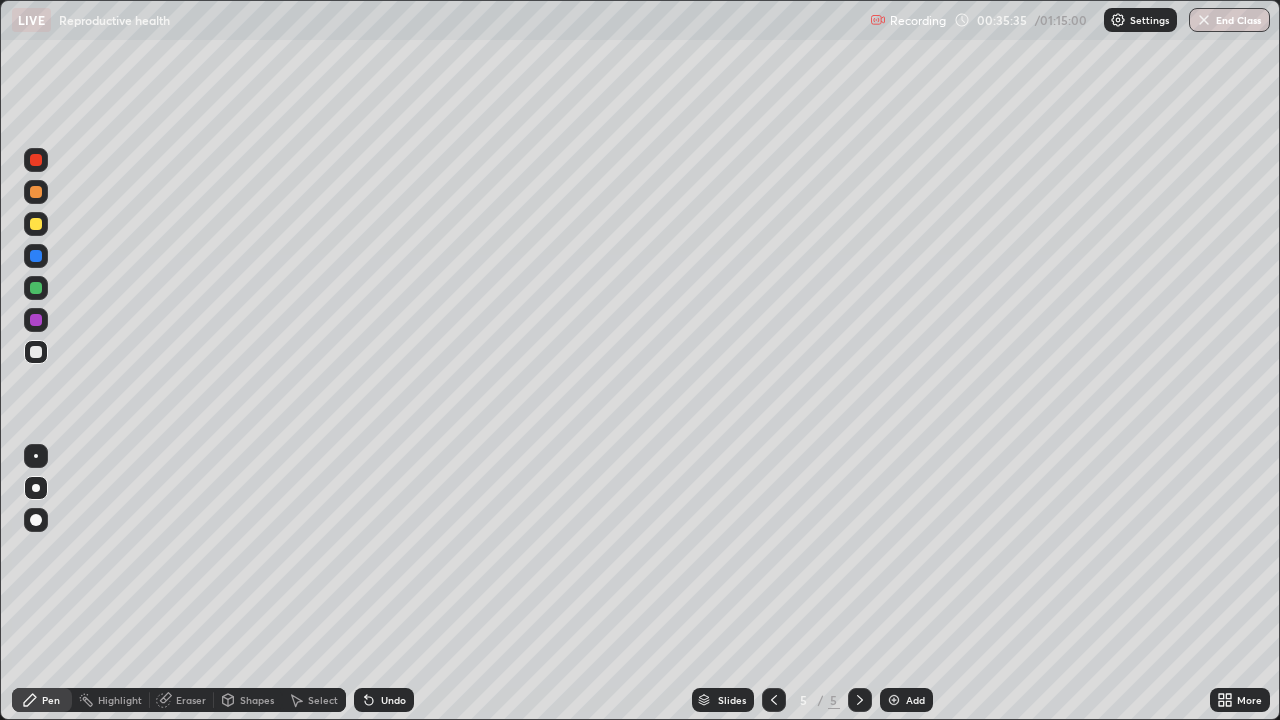 click at bounding box center (36, 160) 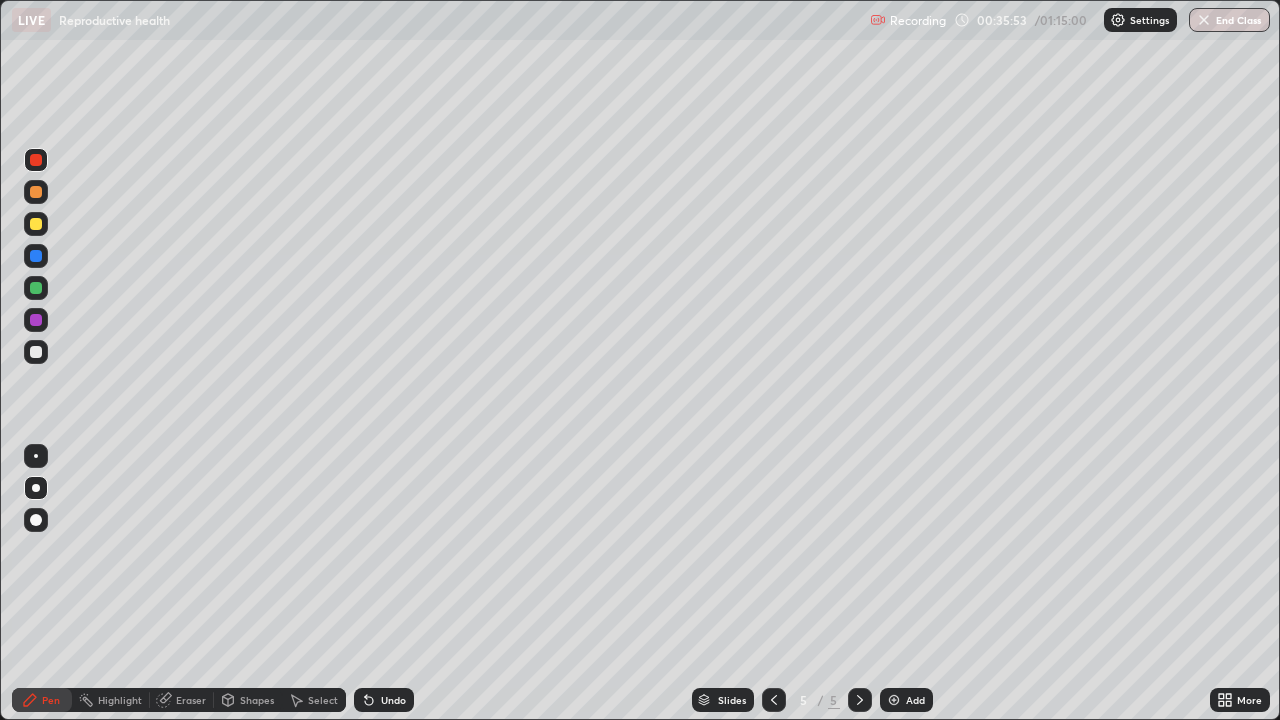 click at bounding box center [36, 352] 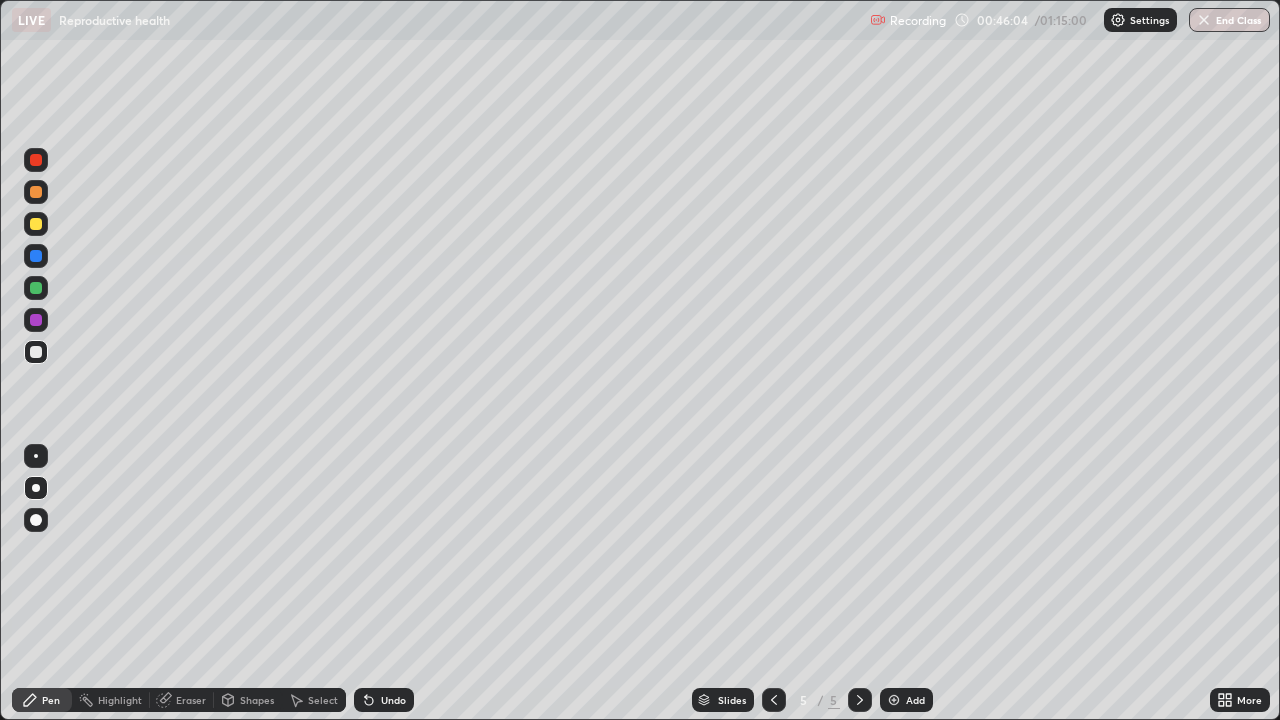 click on "Add" at bounding box center (915, 700) 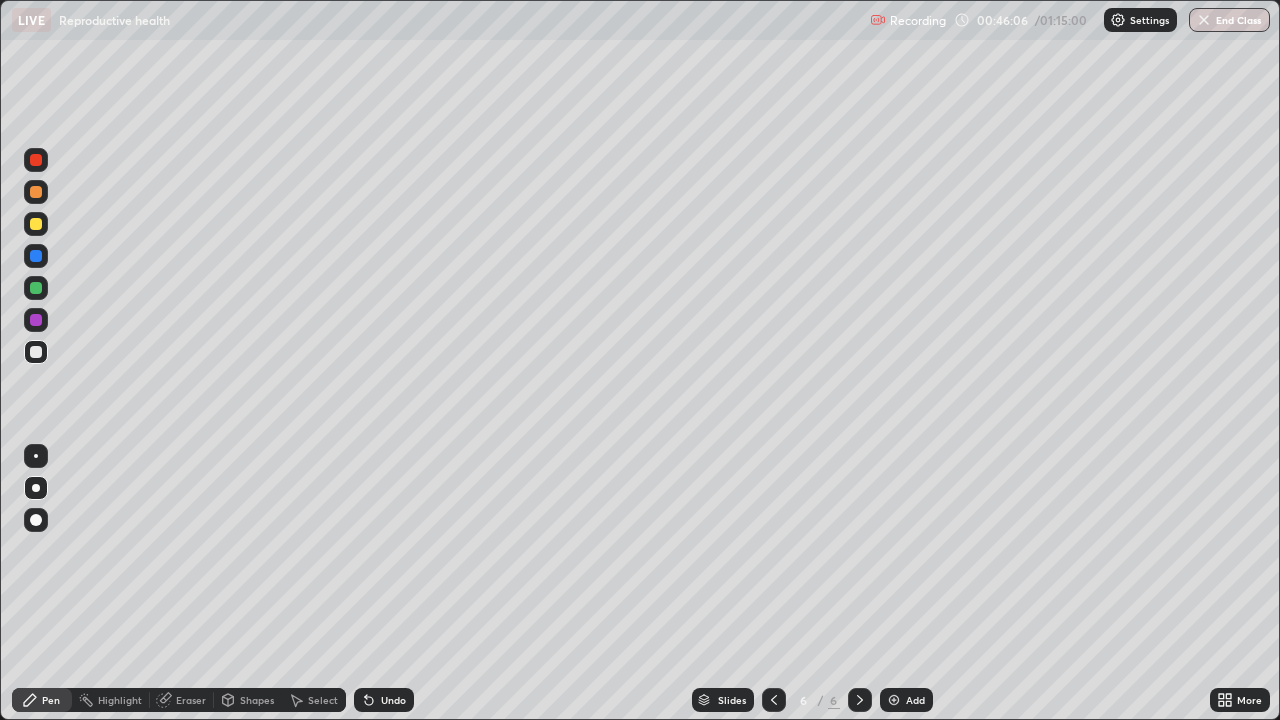 click at bounding box center (36, 352) 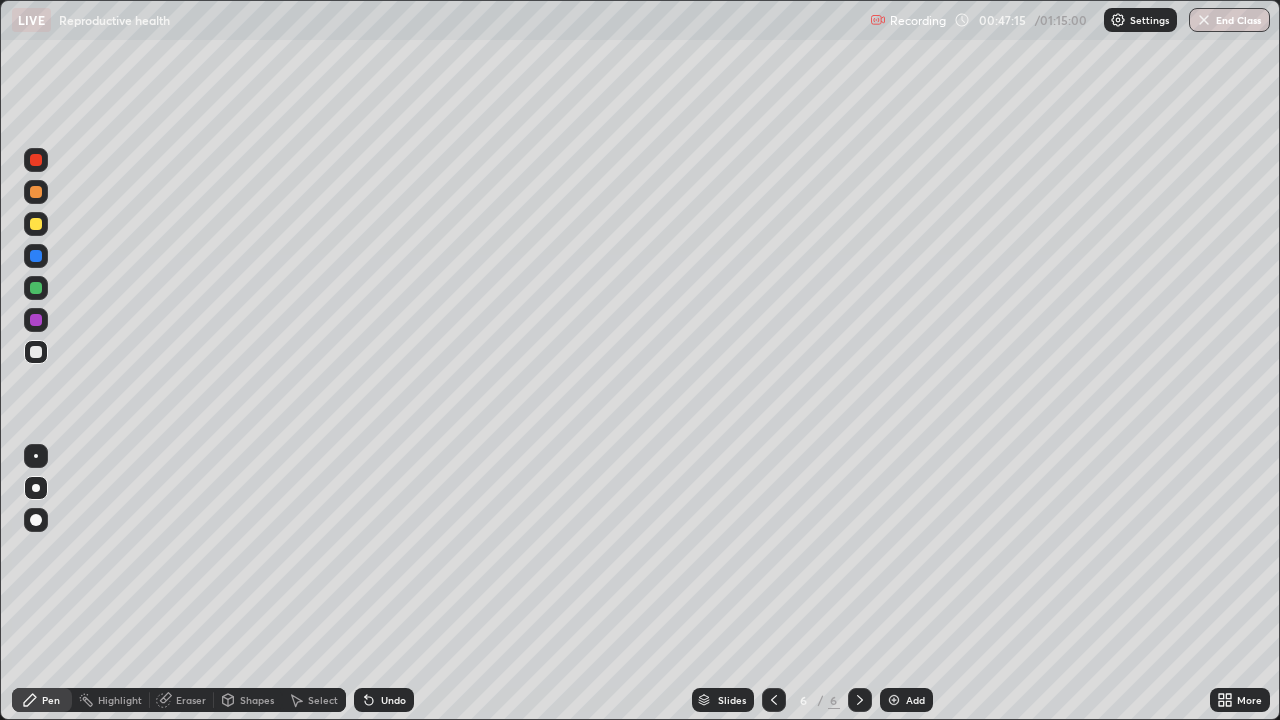 click on "Undo" at bounding box center [384, 700] 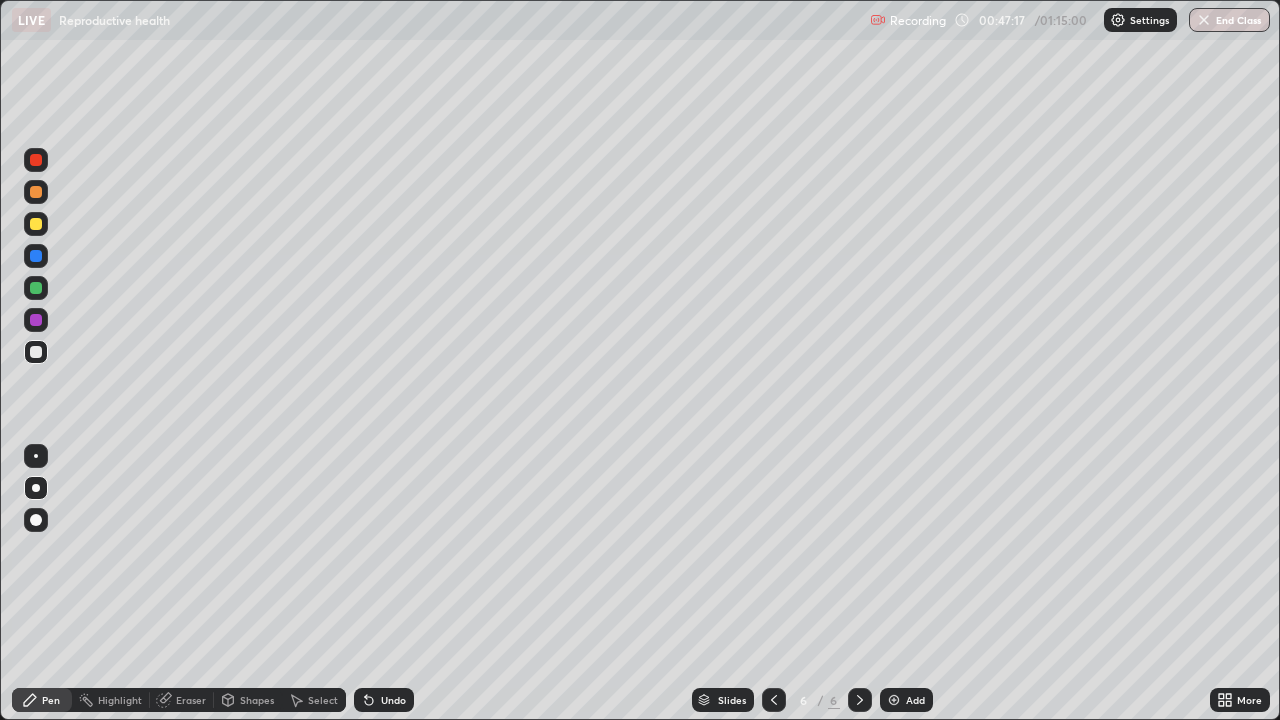 click on "Undo" at bounding box center (393, 700) 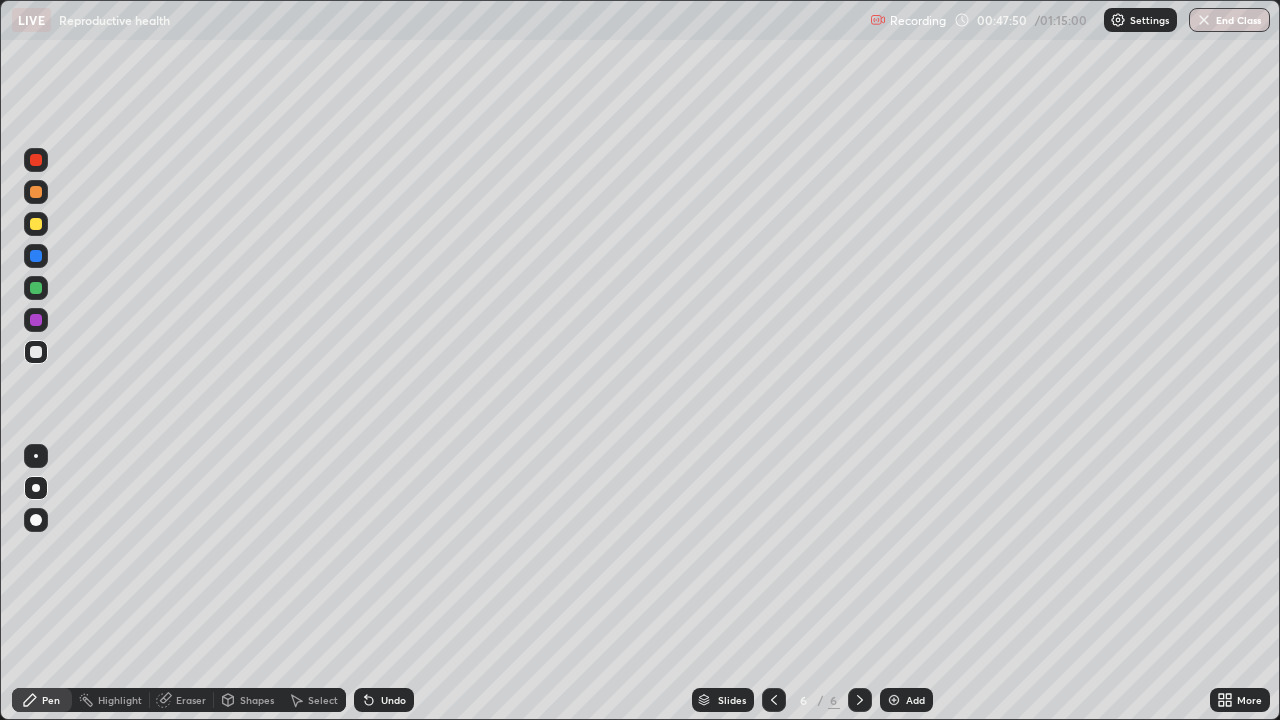 click at bounding box center [36, 224] 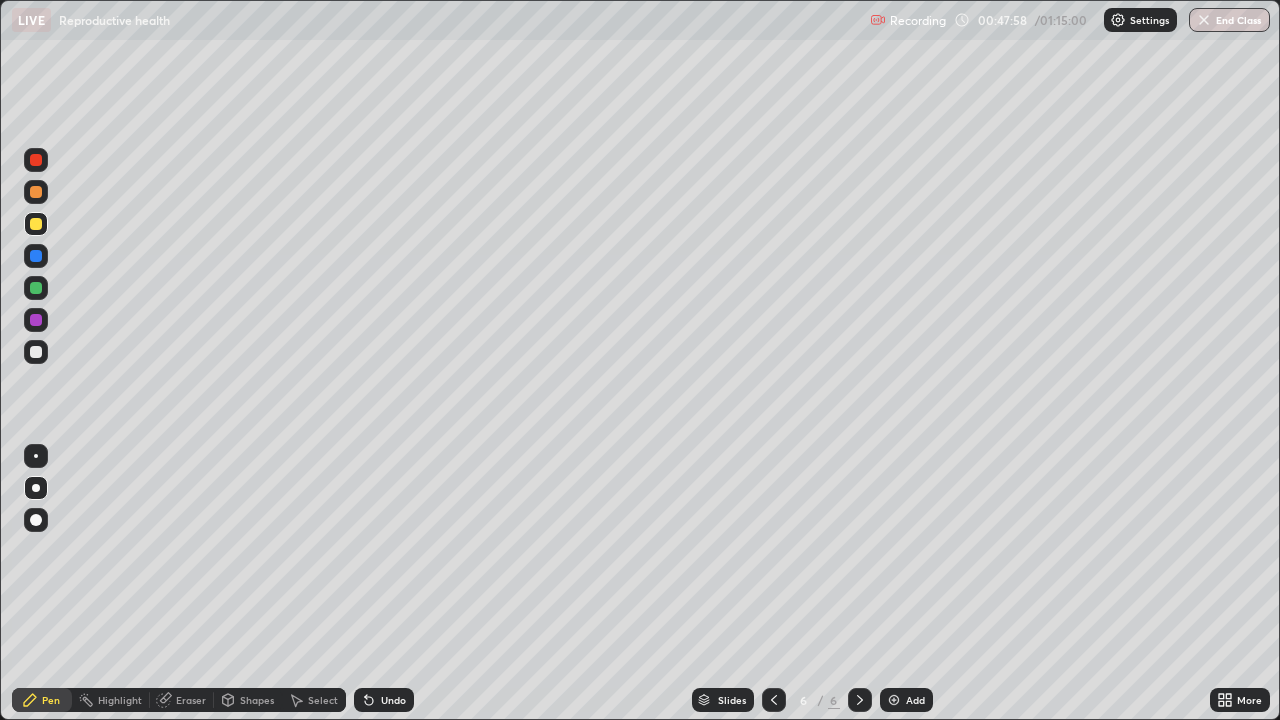 click at bounding box center (36, 352) 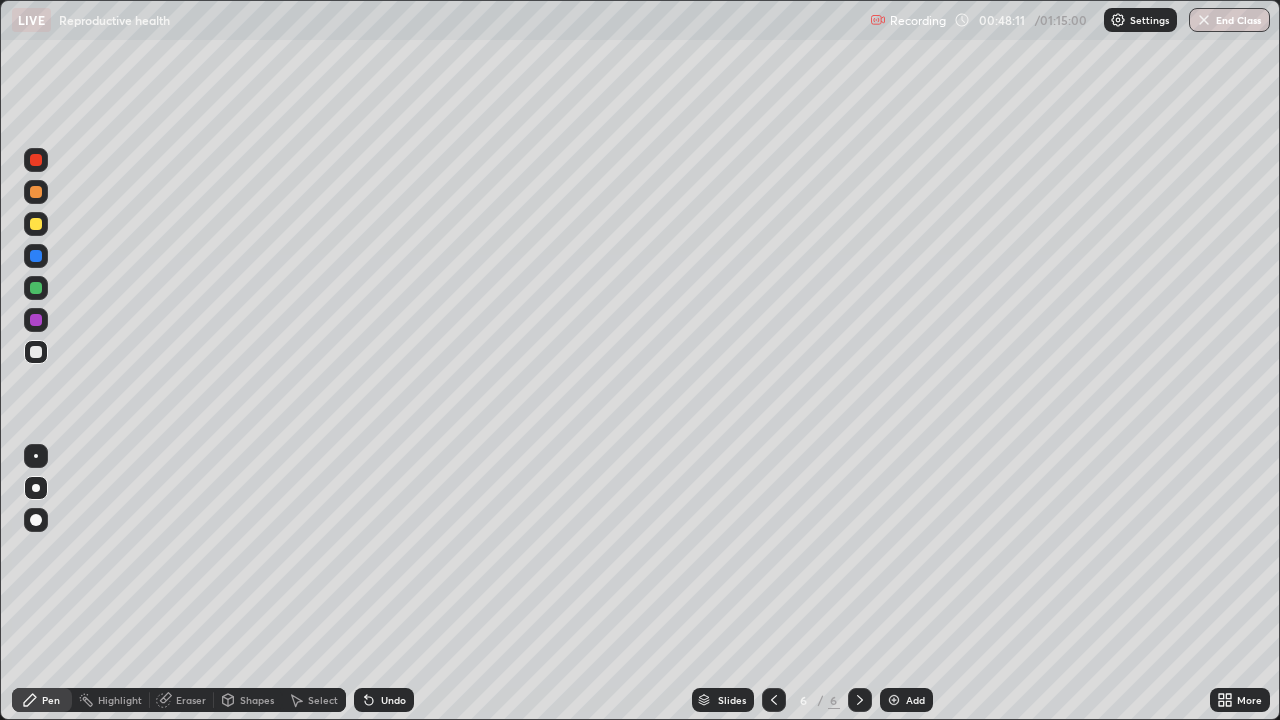 click 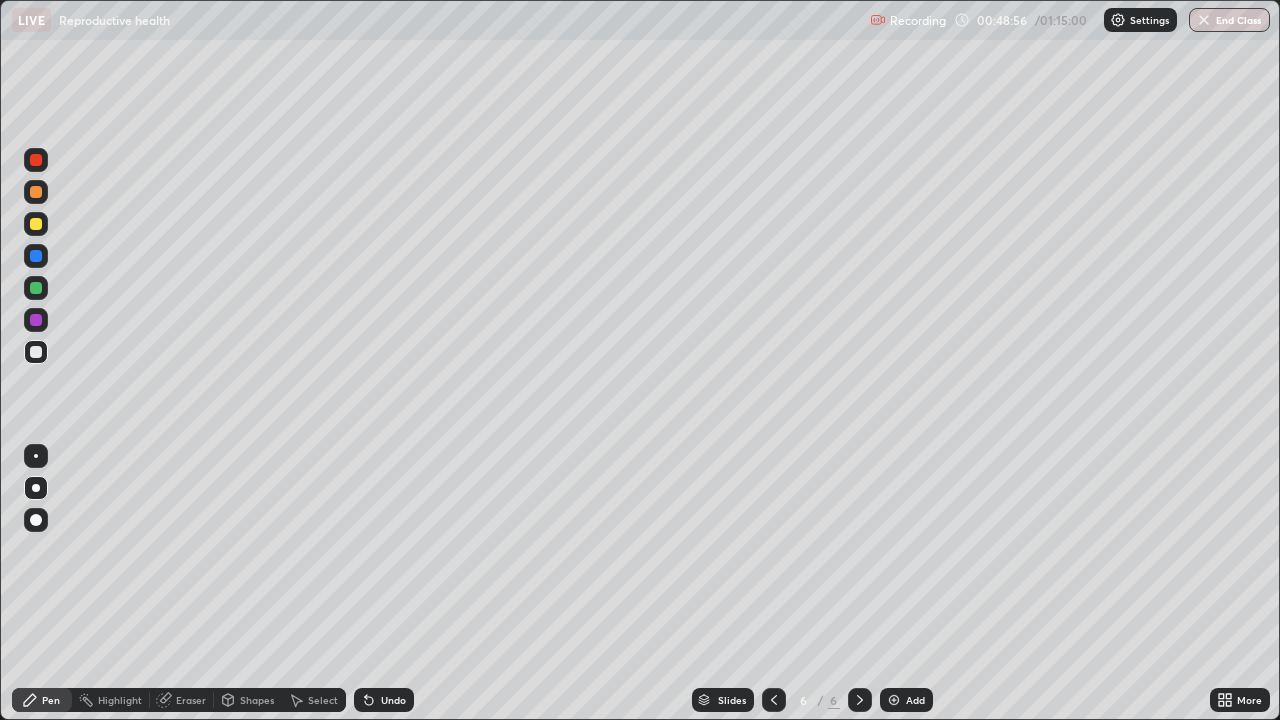 click at bounding box center [36, 288] 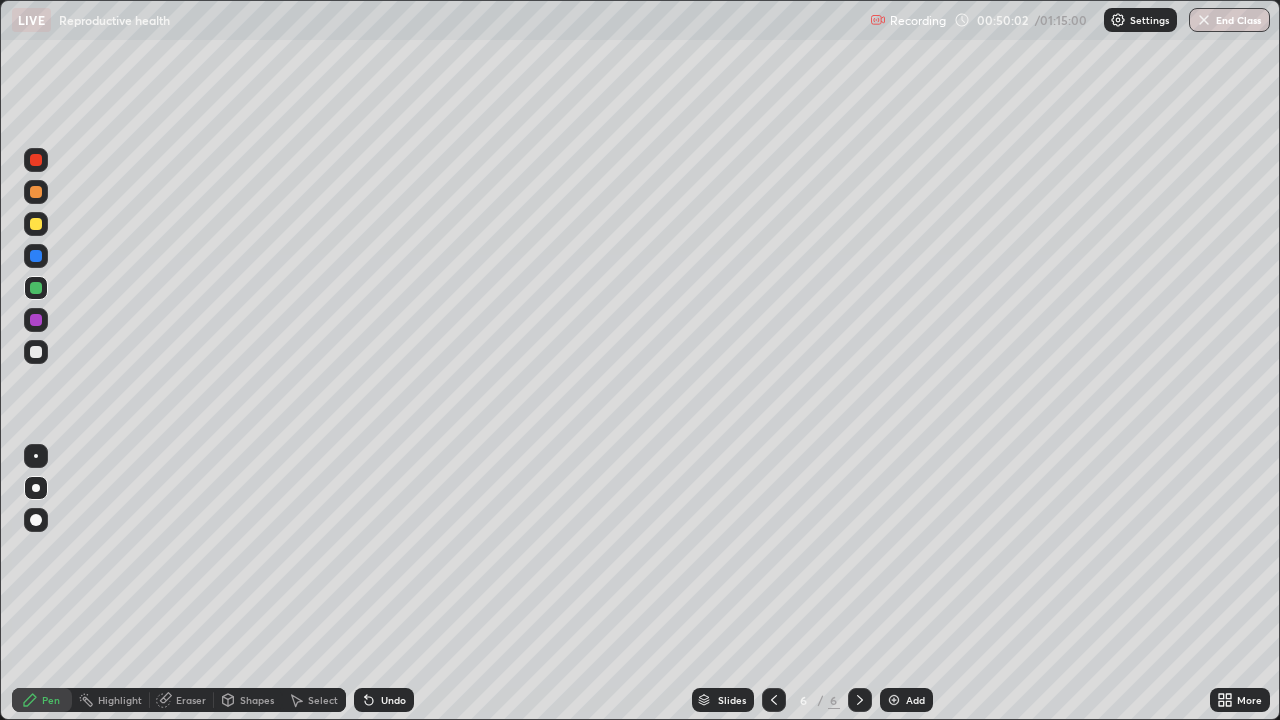 click at bounding box center [36, 224] 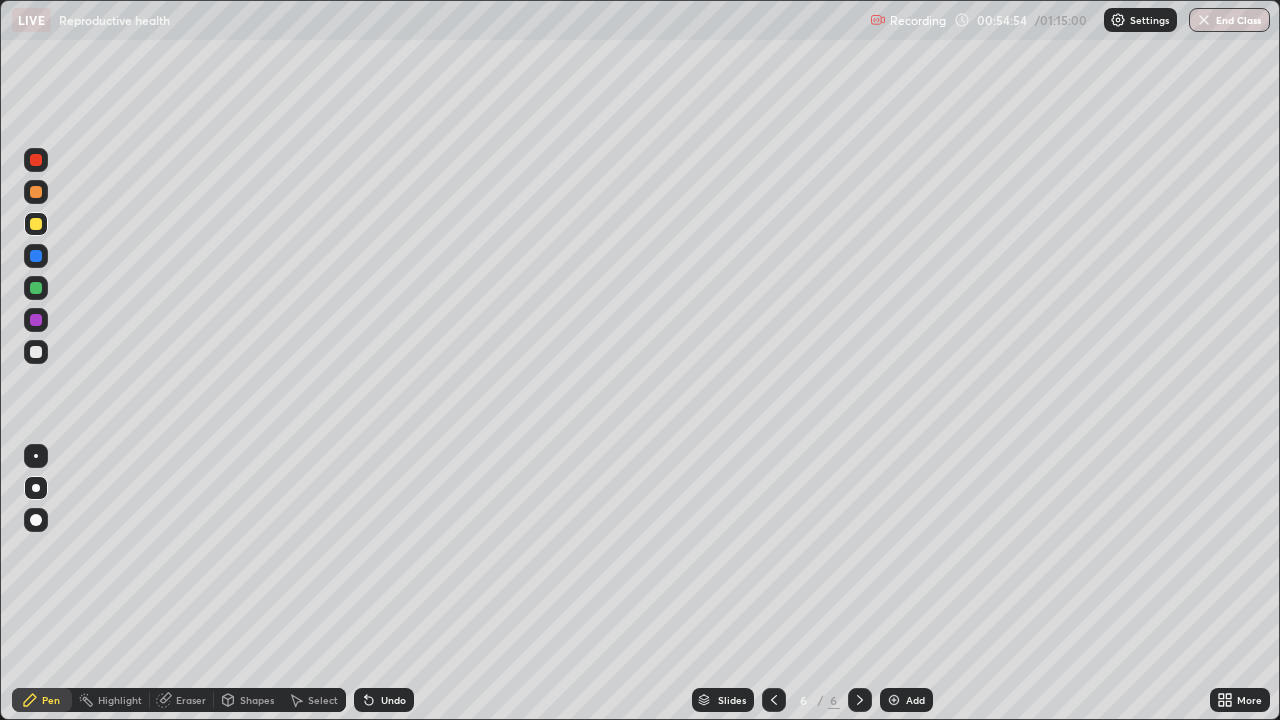 click 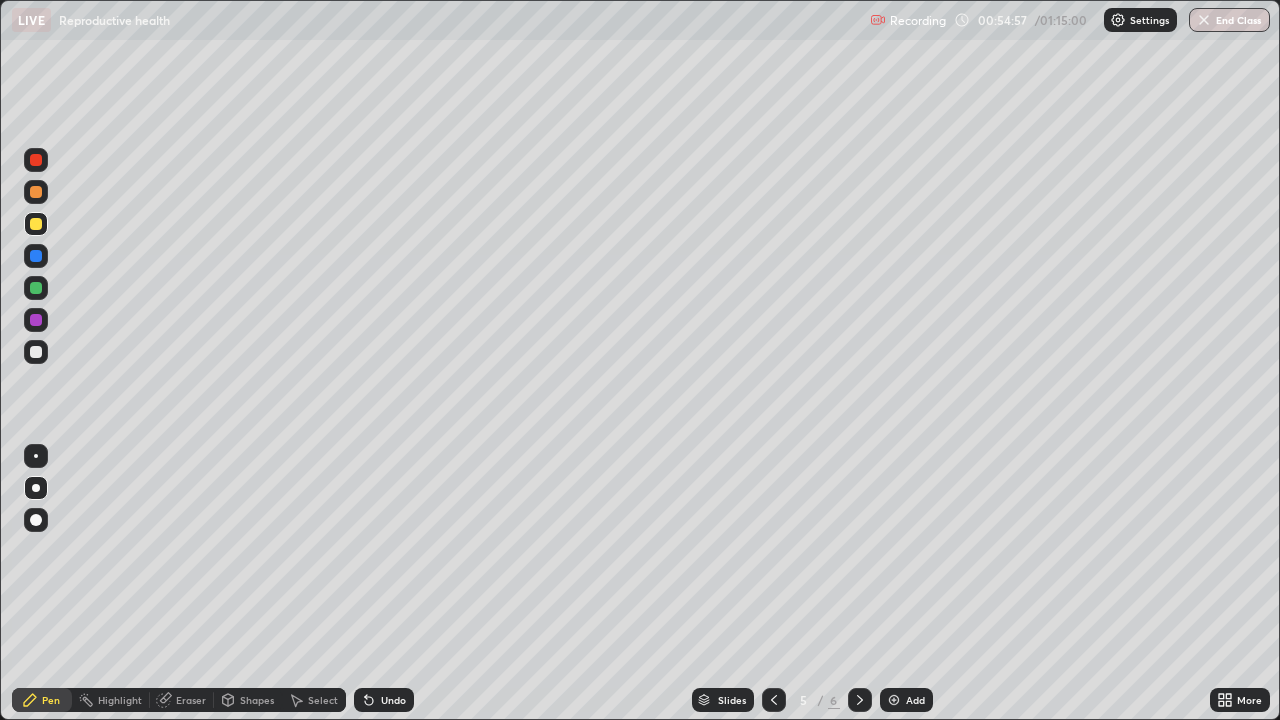 click 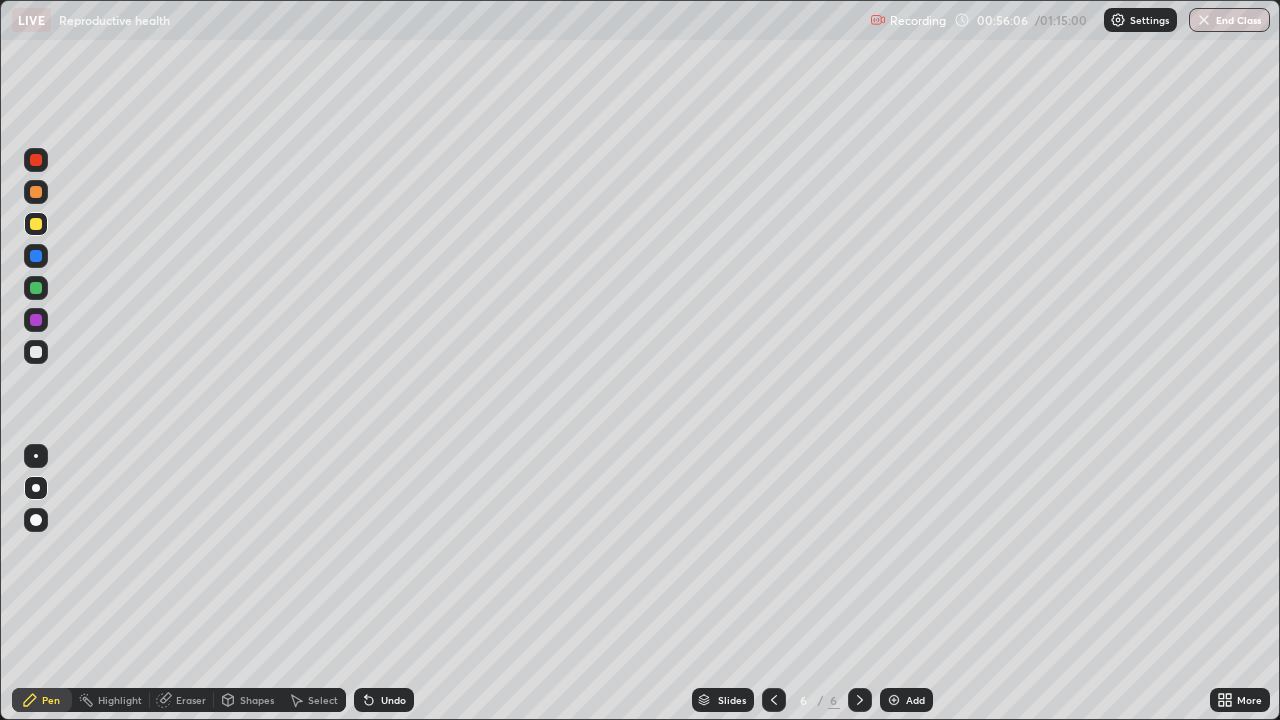 click 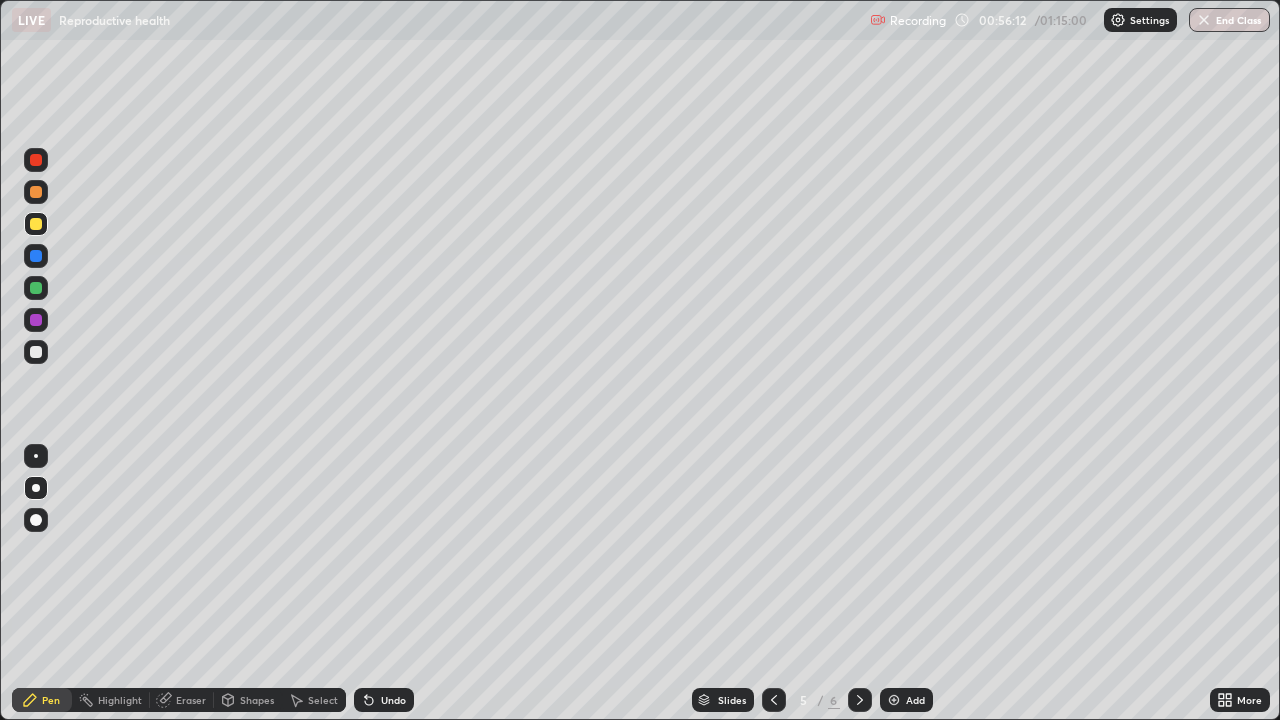 click at bounding box center [860, 700] 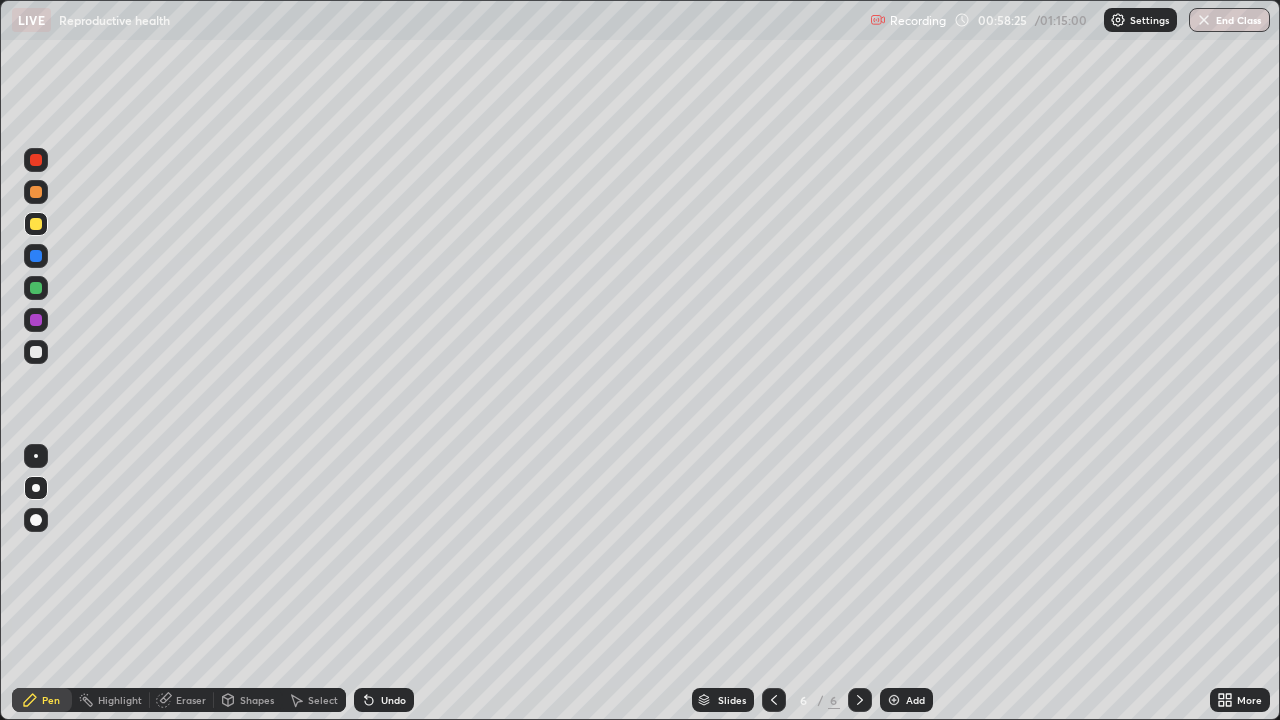 click 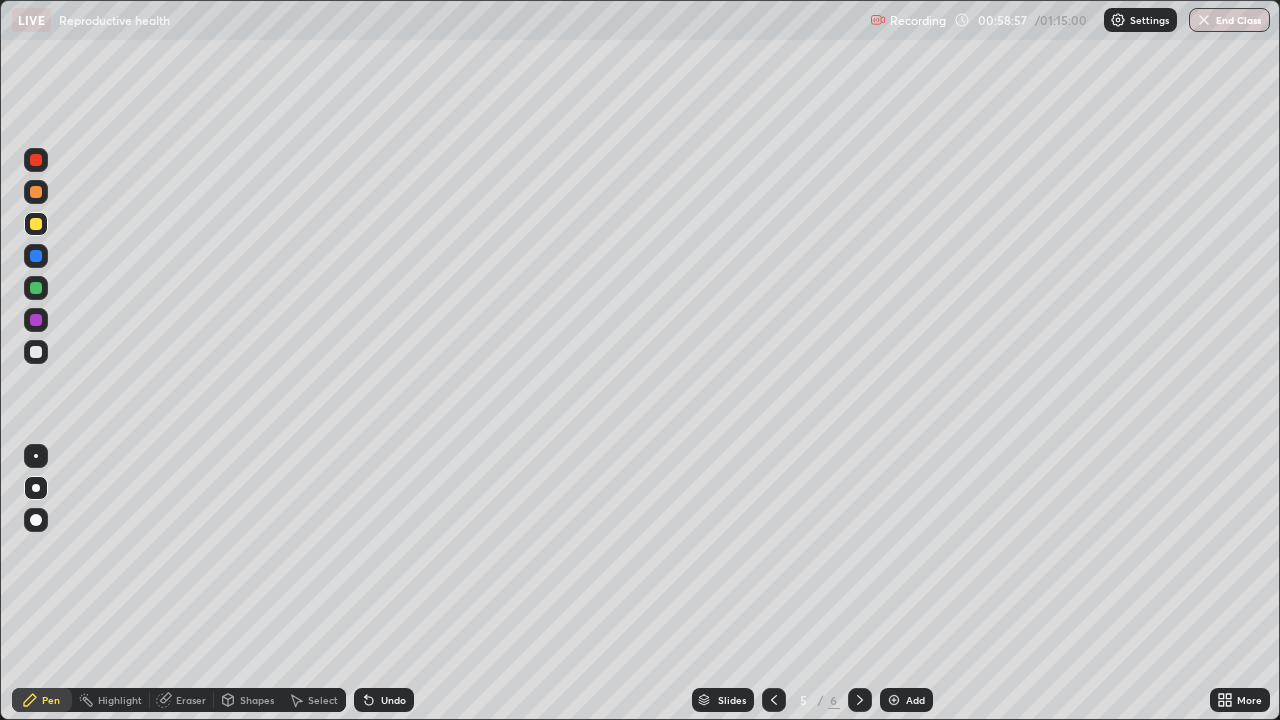 click 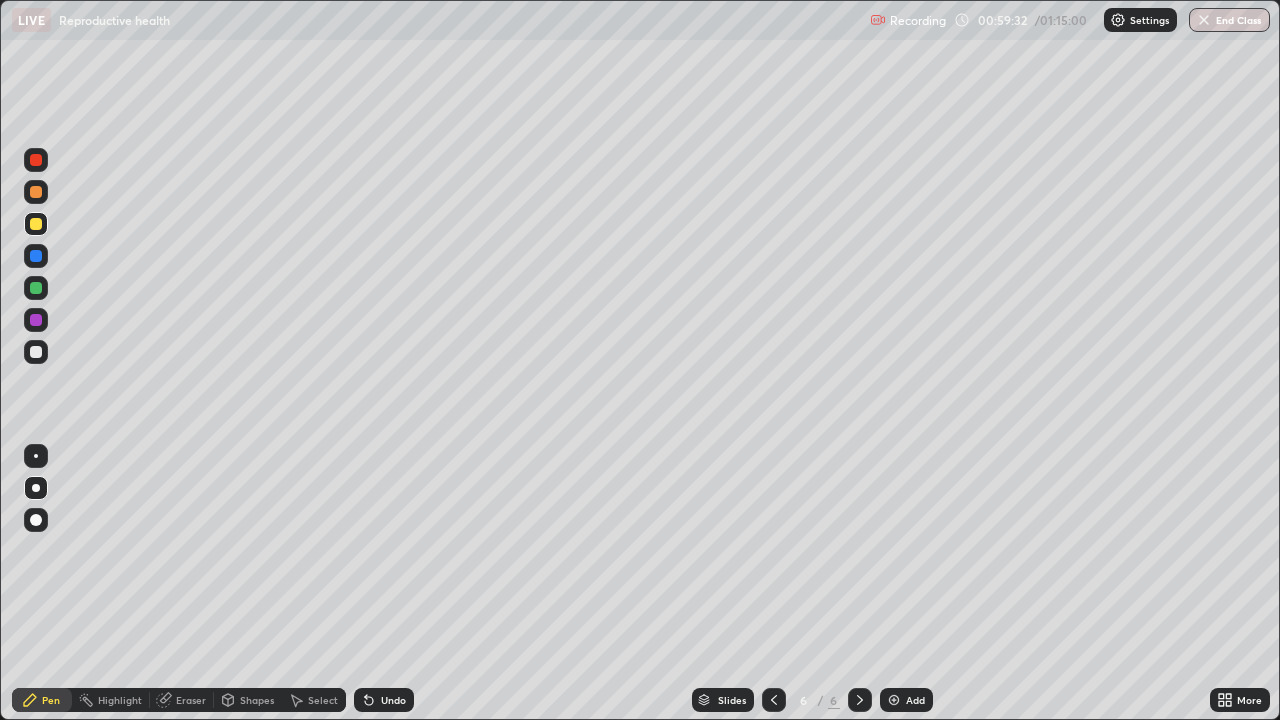 click at bounding box center [894, 700] 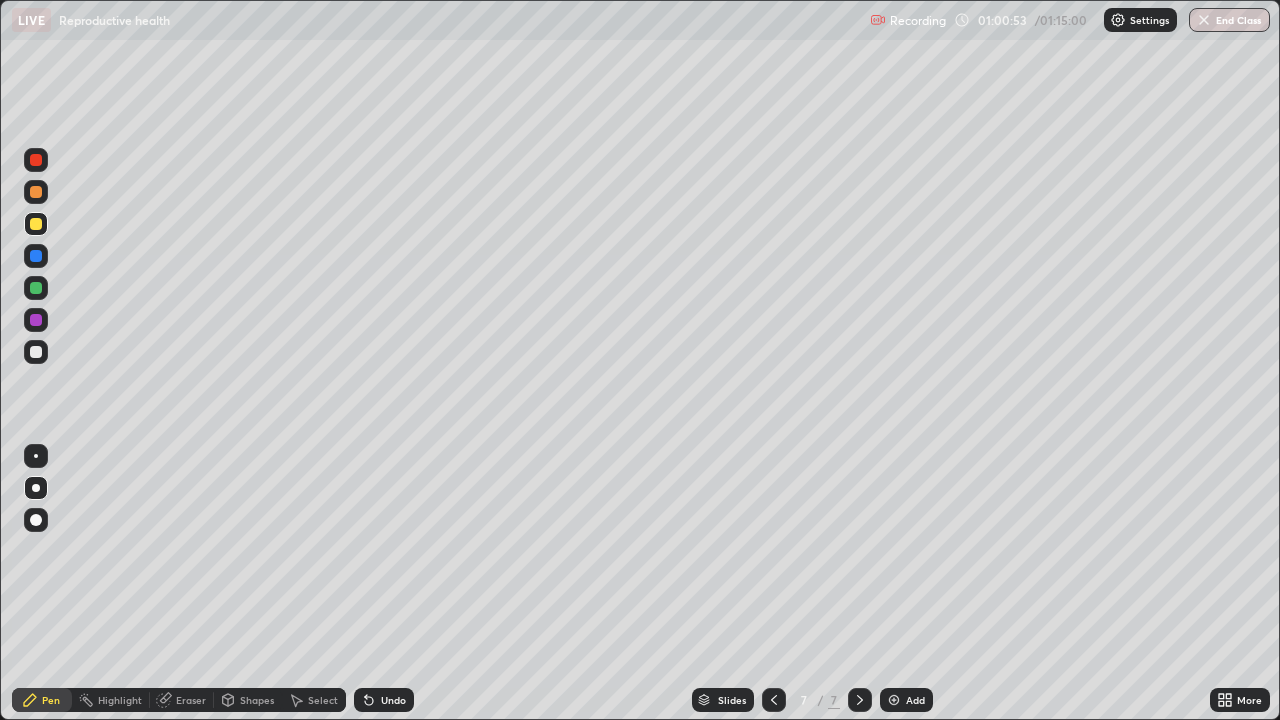 click 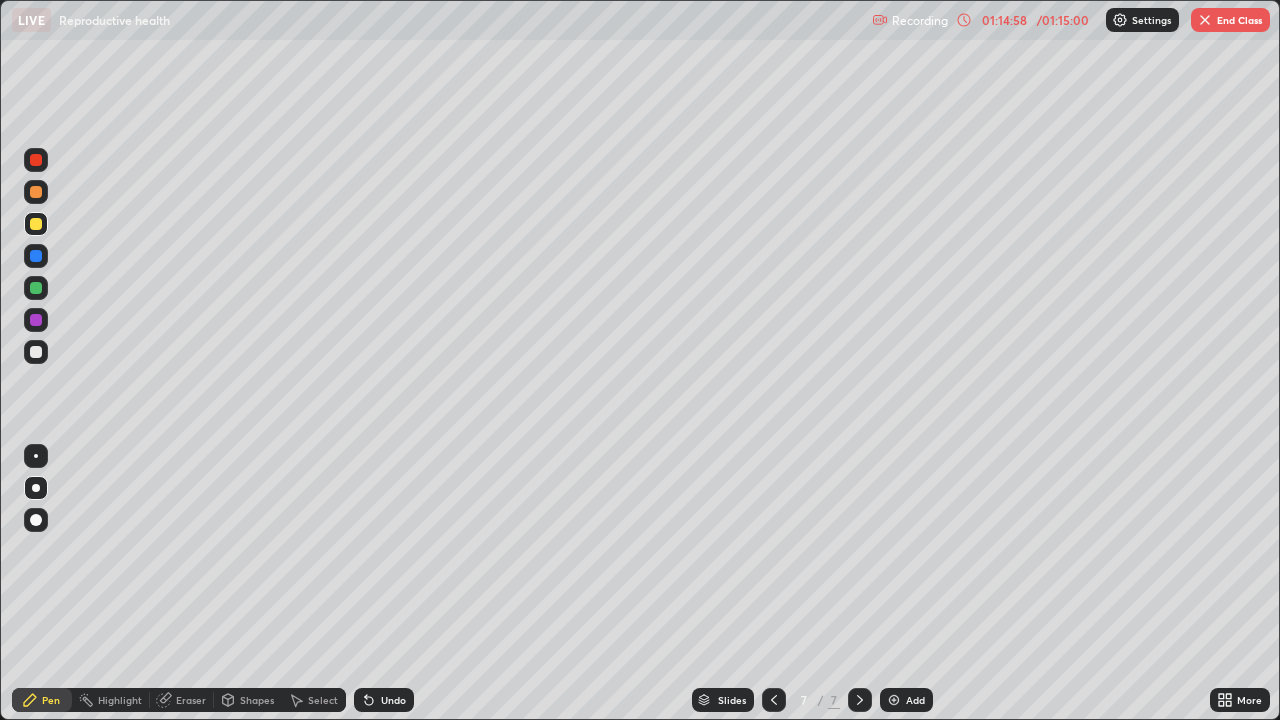 click on "End Class" at bounding box center (1230, 20) 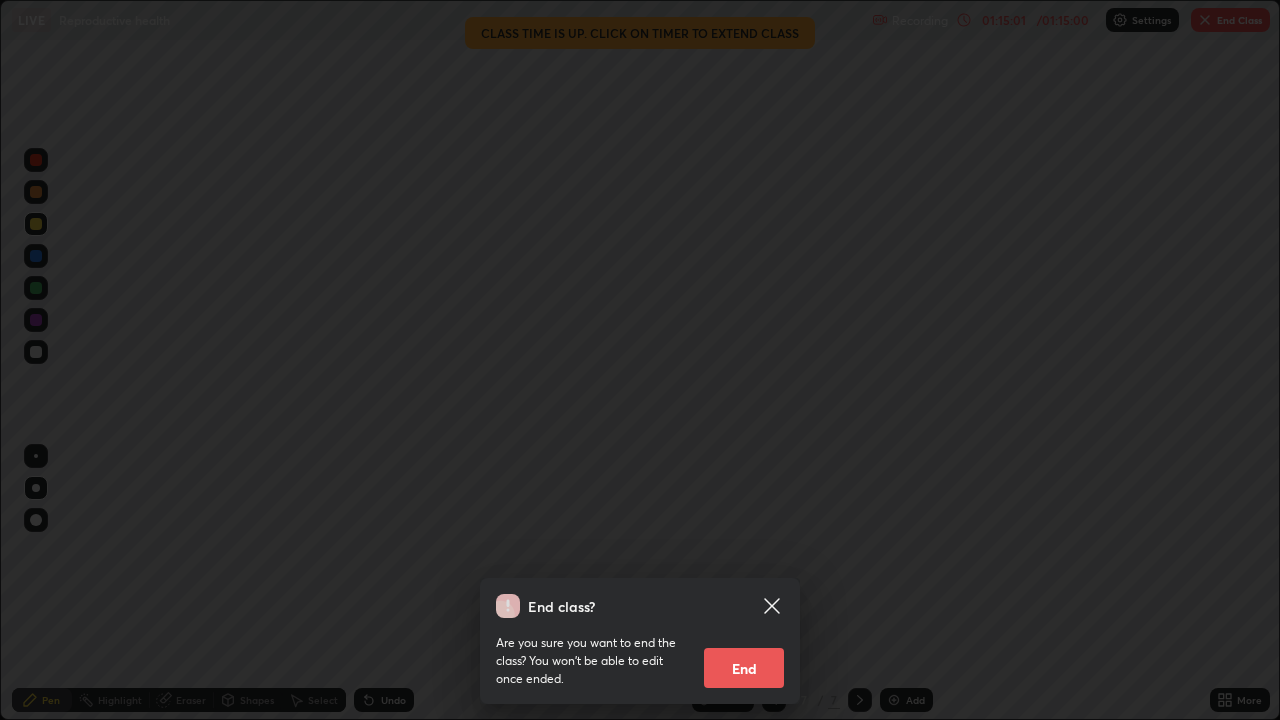 click on "End" at bounding box center (744, 668) 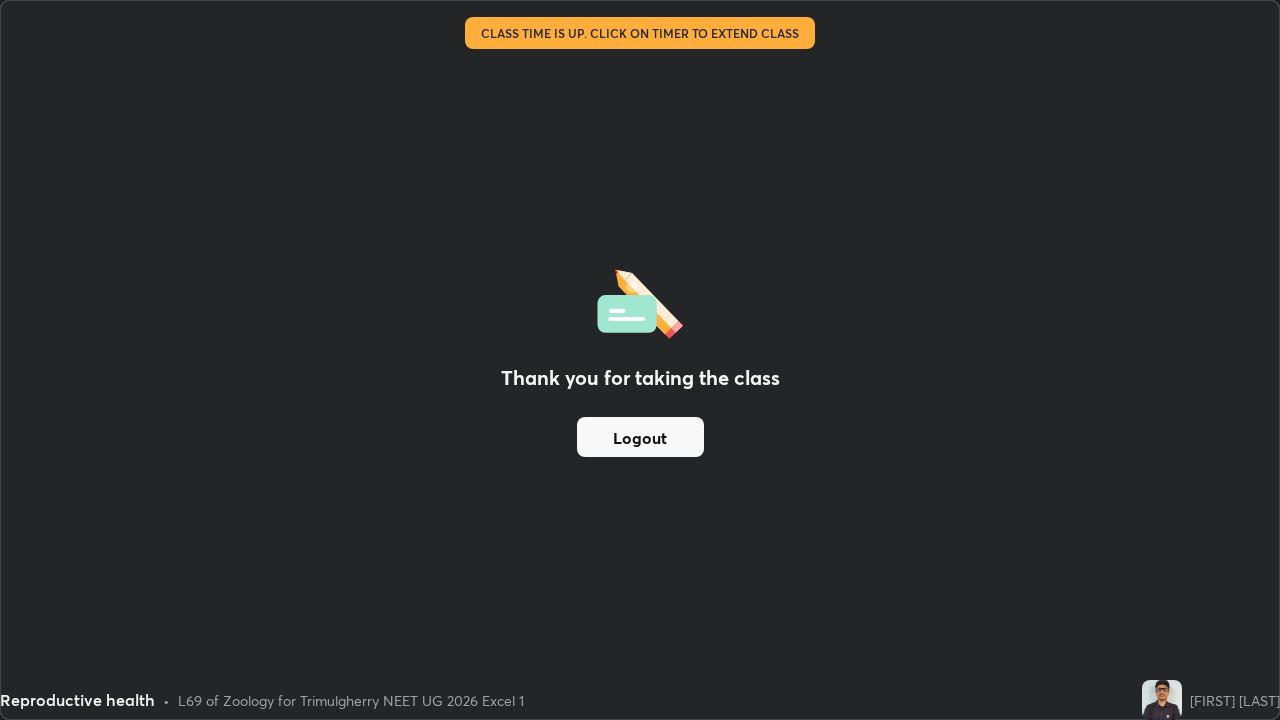 click on "Logout" at bounding box center [640, 437] 